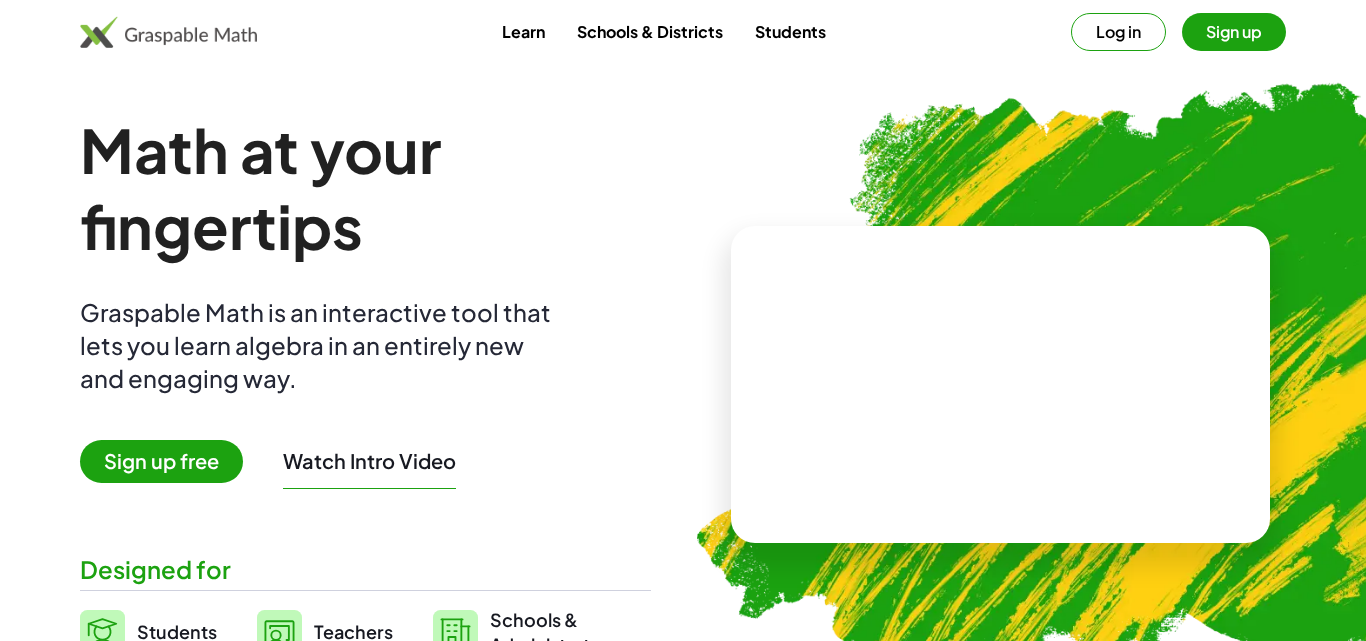 scroll, scrollTop: 0, scrollLeft: 0, axis: both 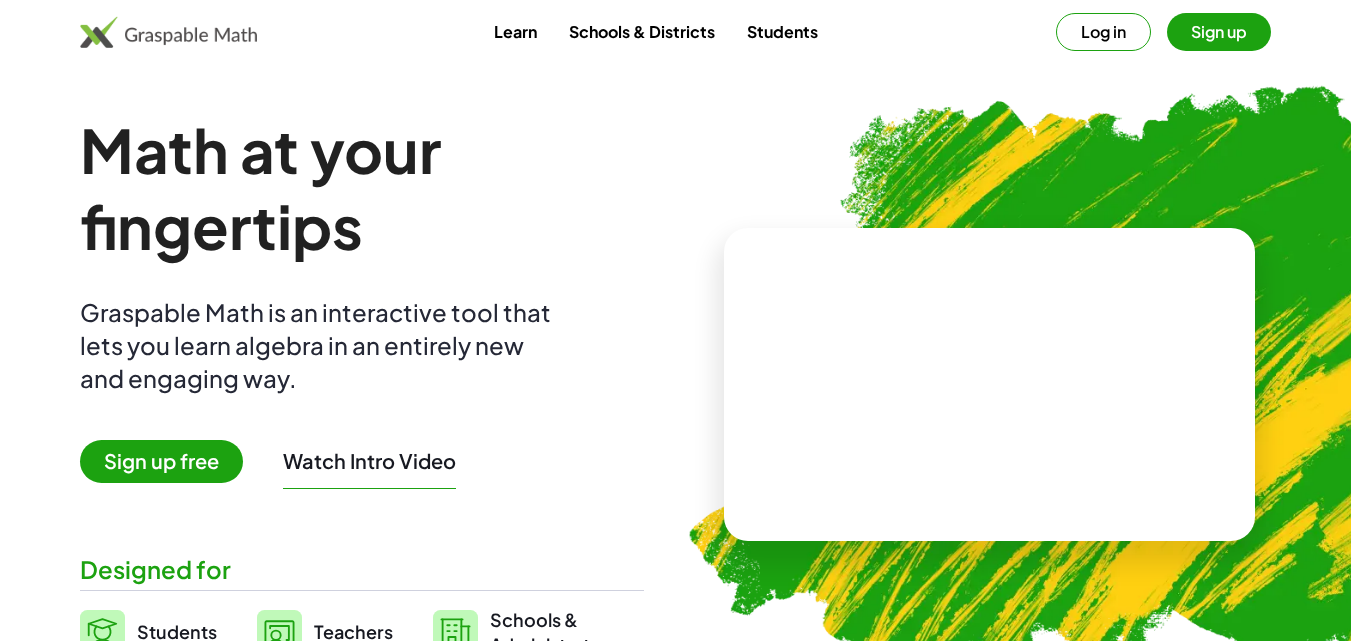 click on "Math at your fingertips Graspable Math is an interactive tool that lets you learn algebra in an entirely new and engaging way. Sign up free  Watch Intro Video   Designed for  Students Teachers Schools &   Administrators" at bounding box center [362, 384] 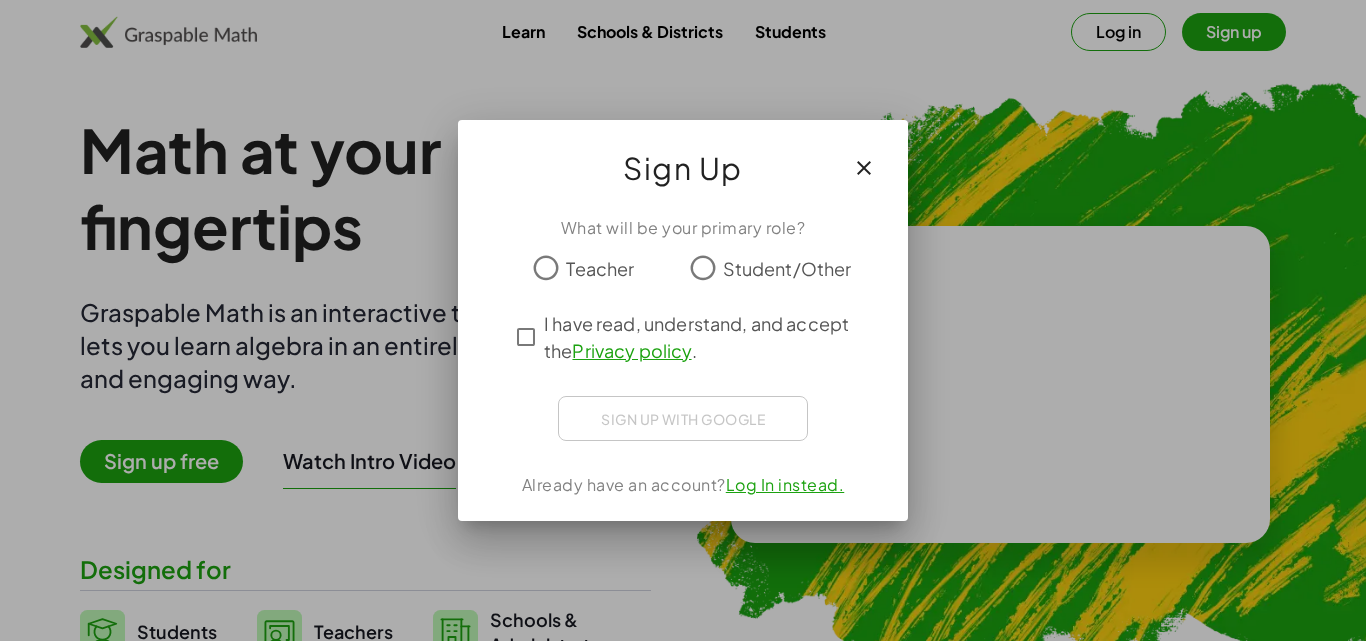 click 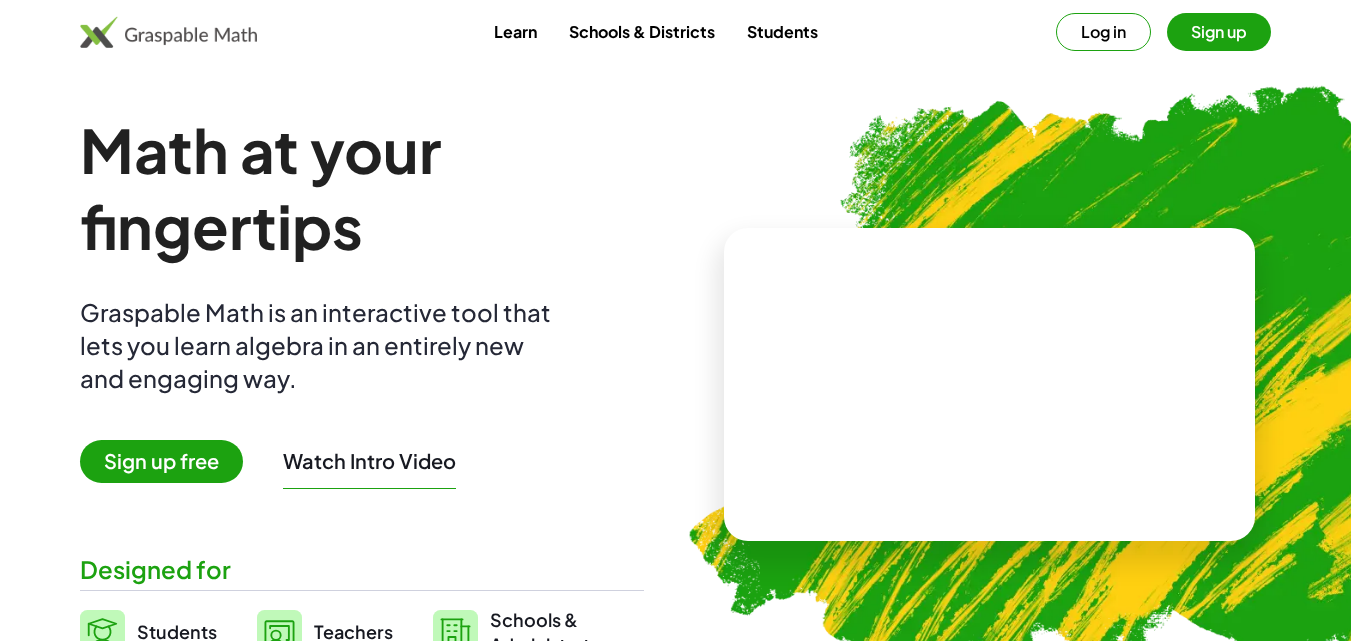 click on "Log in" at bounding box center [1103, 32] 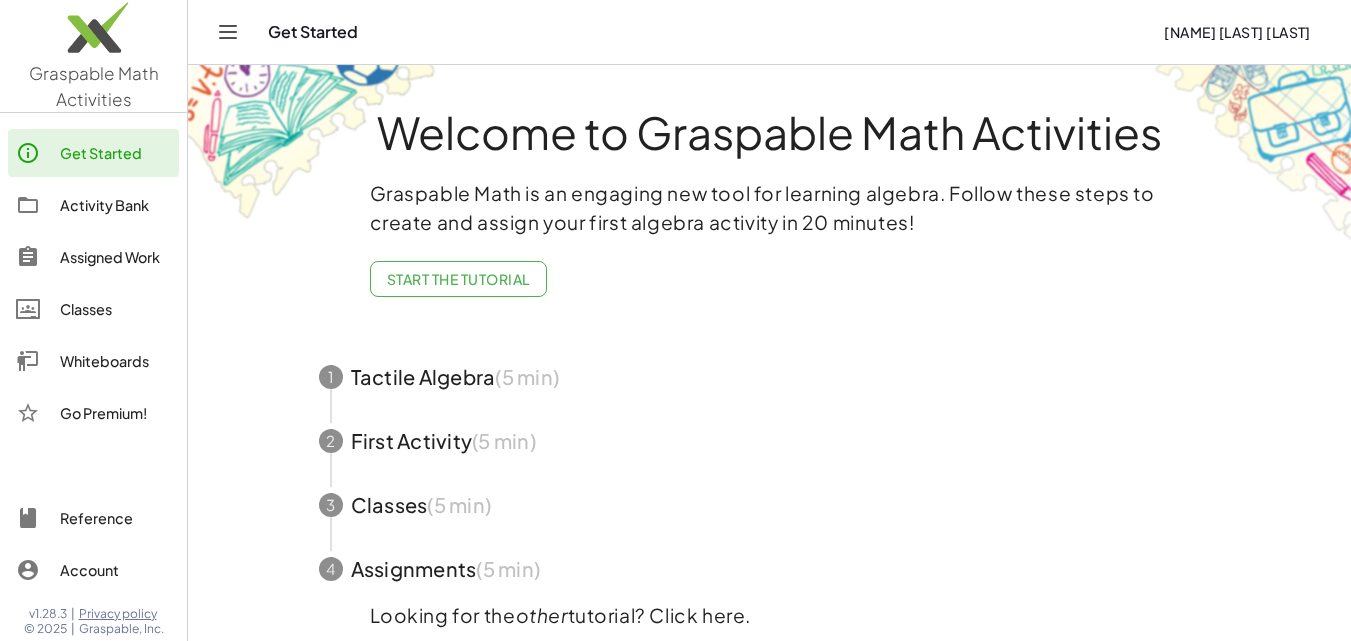 click on "Whiteboards" 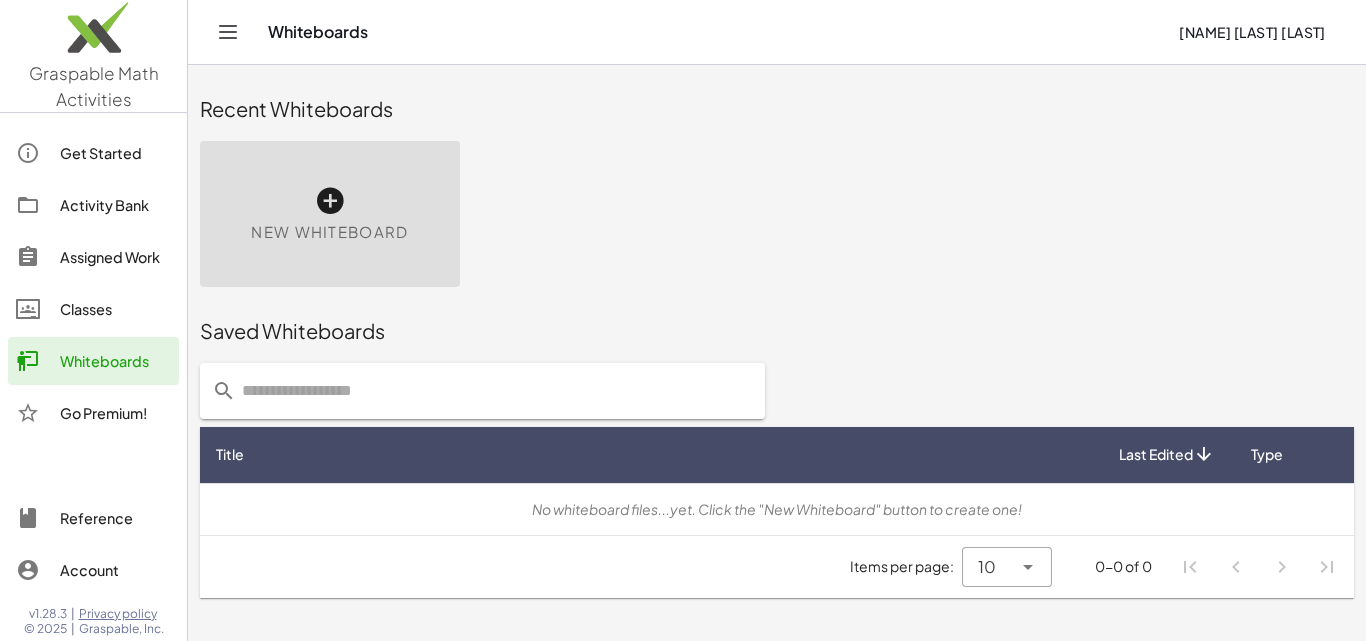 click on "New Whiteboard" at bounding box center (330, 214) 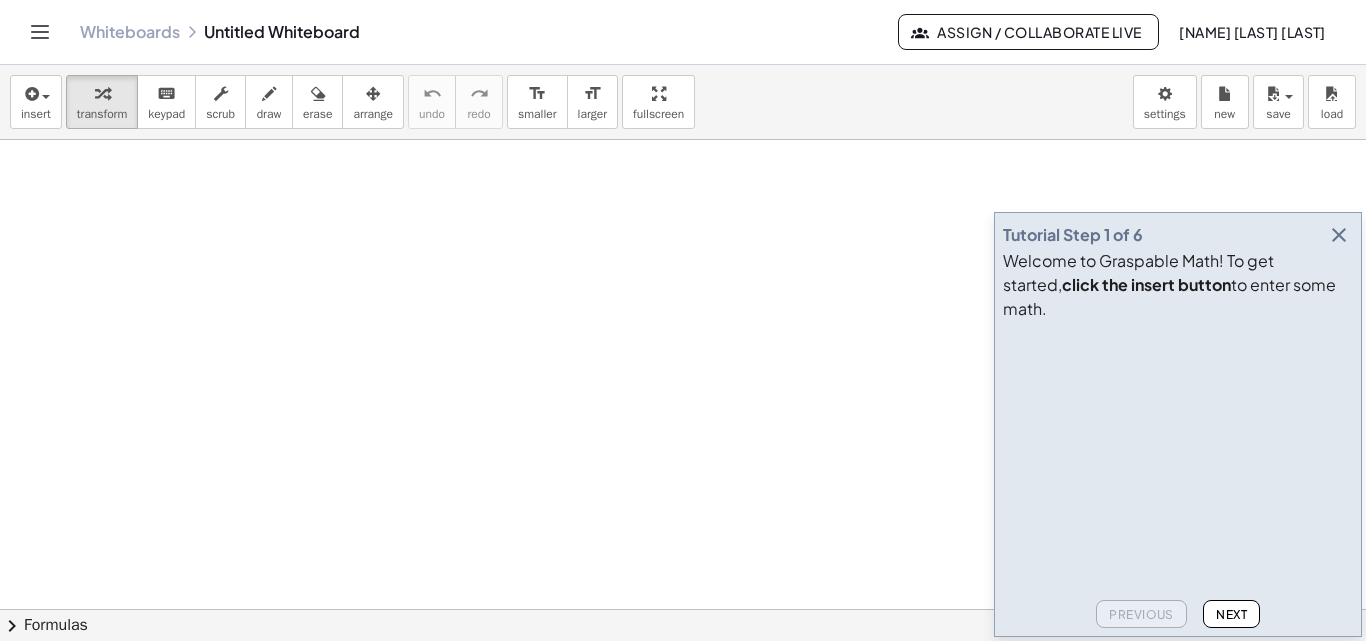 click at bounding box center (1339, 235) 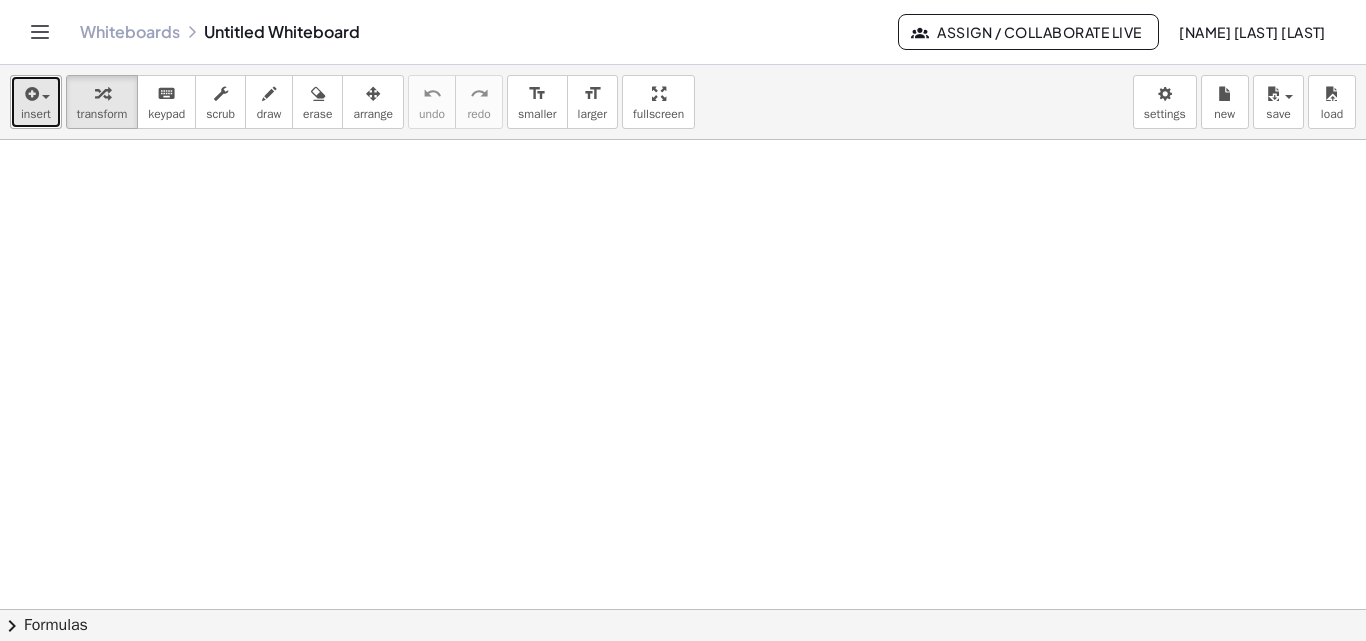 click on "insert" at bounding box center [36, 102] 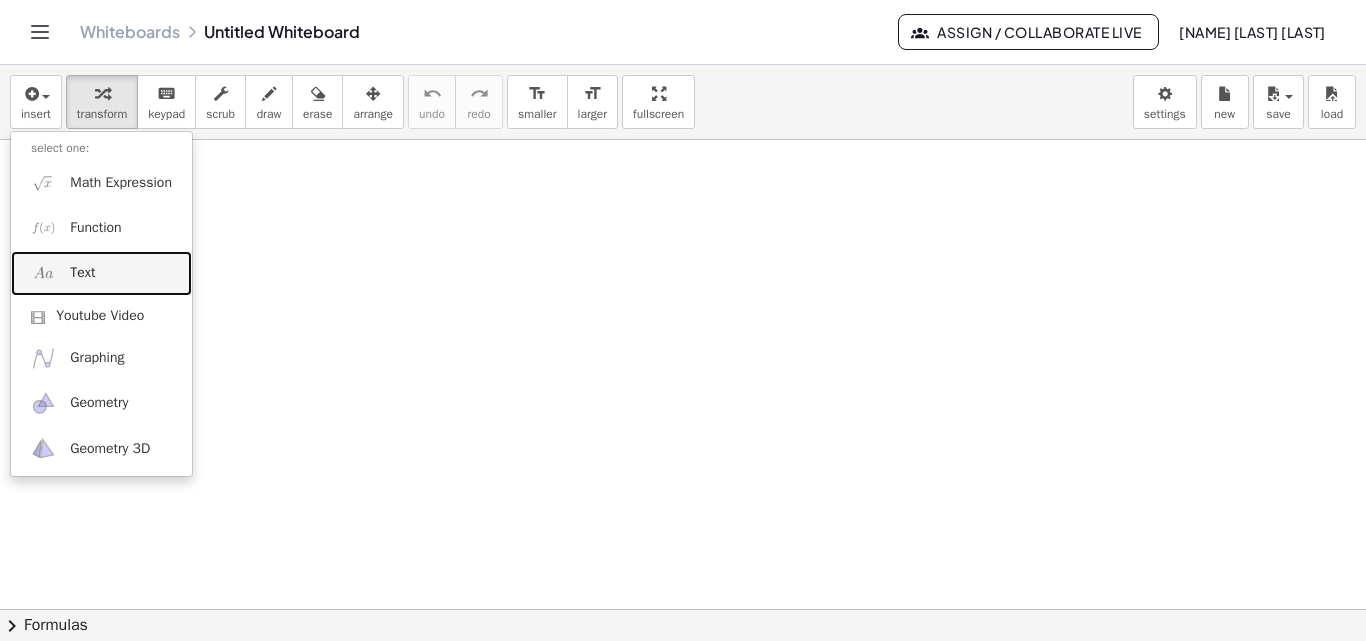 click on "Text" at bounding box center (101, 273) 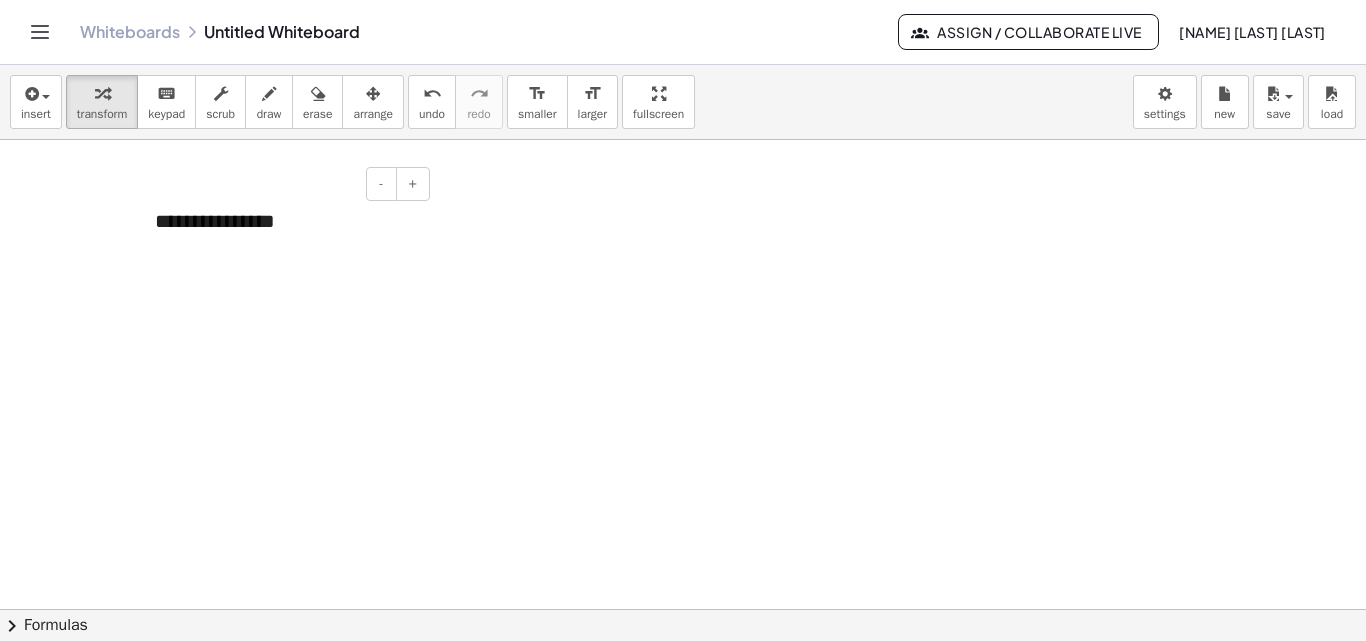 click on "**********" at bounding box center (285, 221) 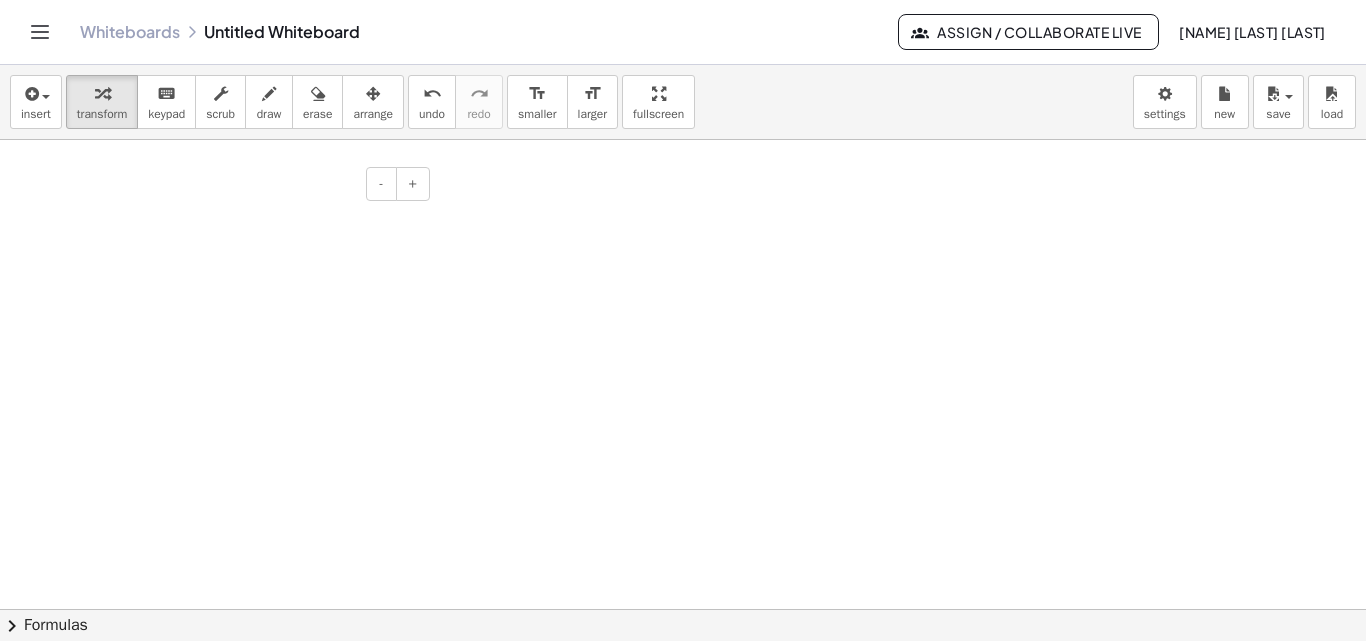 click on "**********" at bounding box center (285, 221) 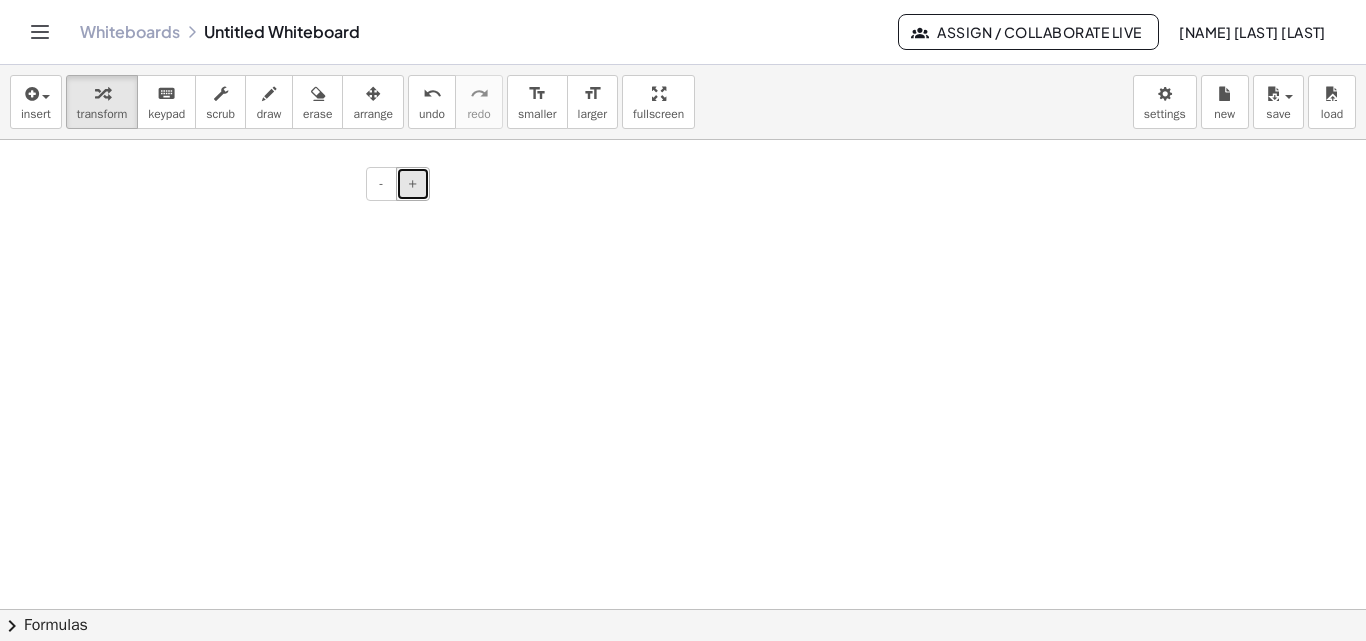 click on "+" at bounding box center (413, 184) 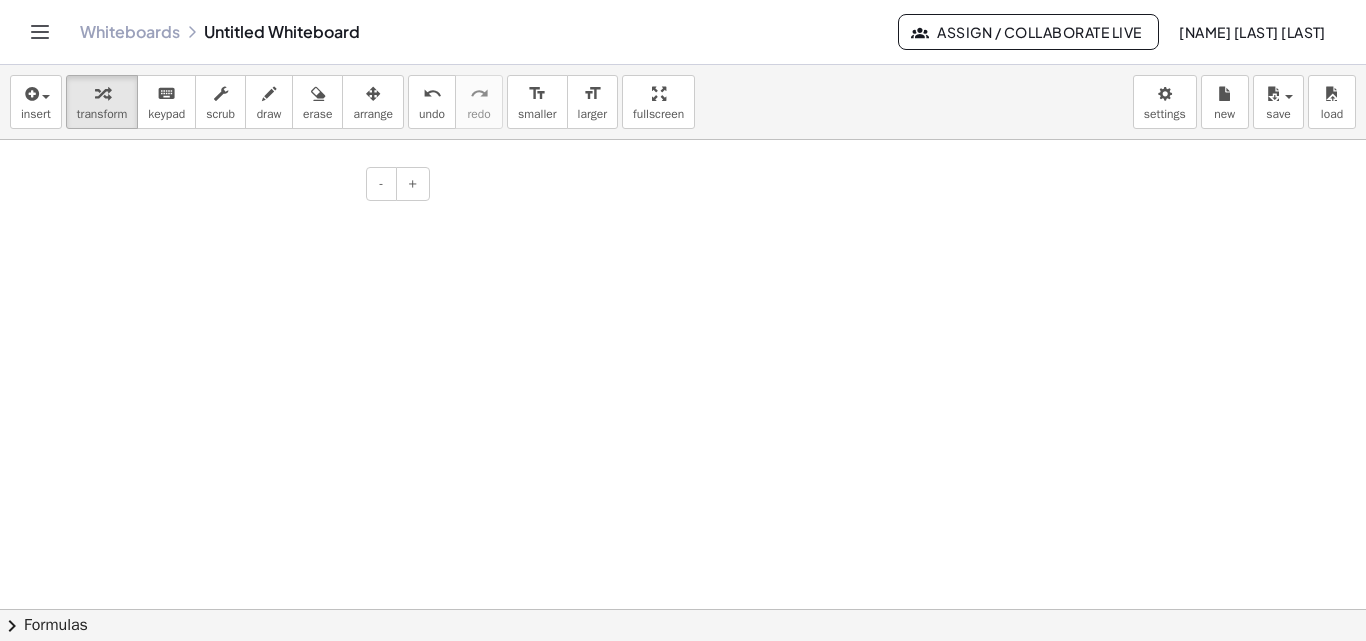 click on "**********" at bounding box center [285, 222] 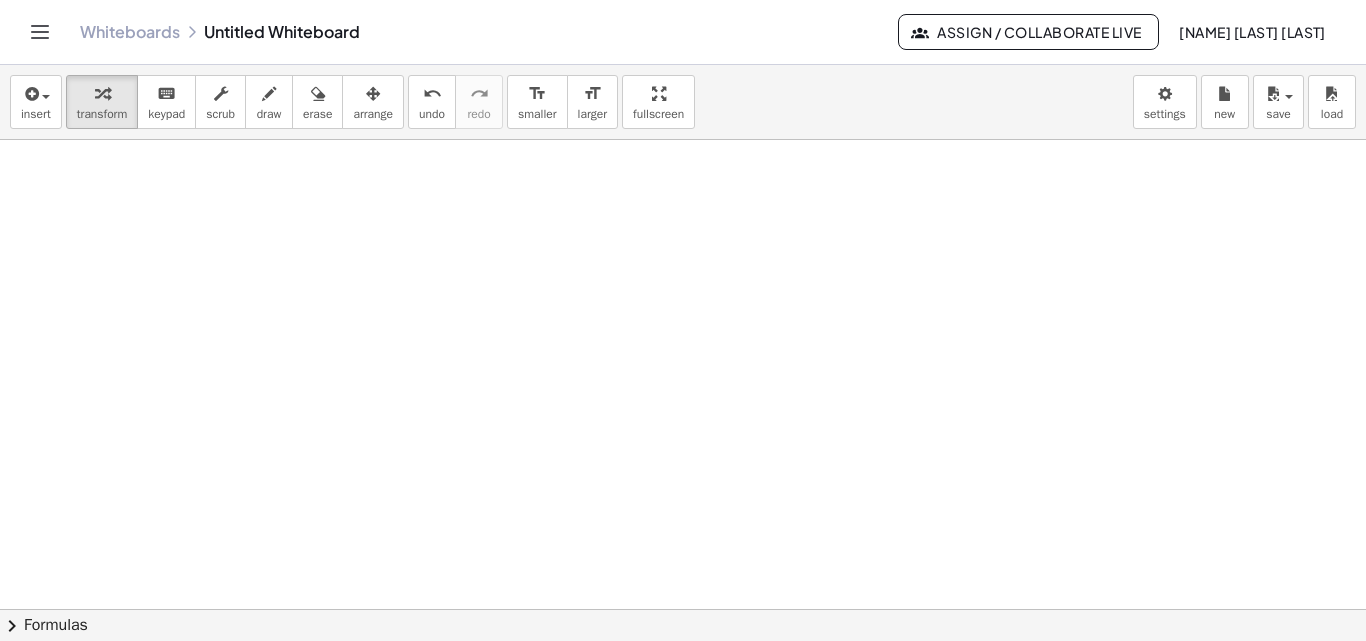 drag, startPoint x: 385, startPoint y: 167, endPoint x: 401, endPoint y: 273, distance: 107.200745 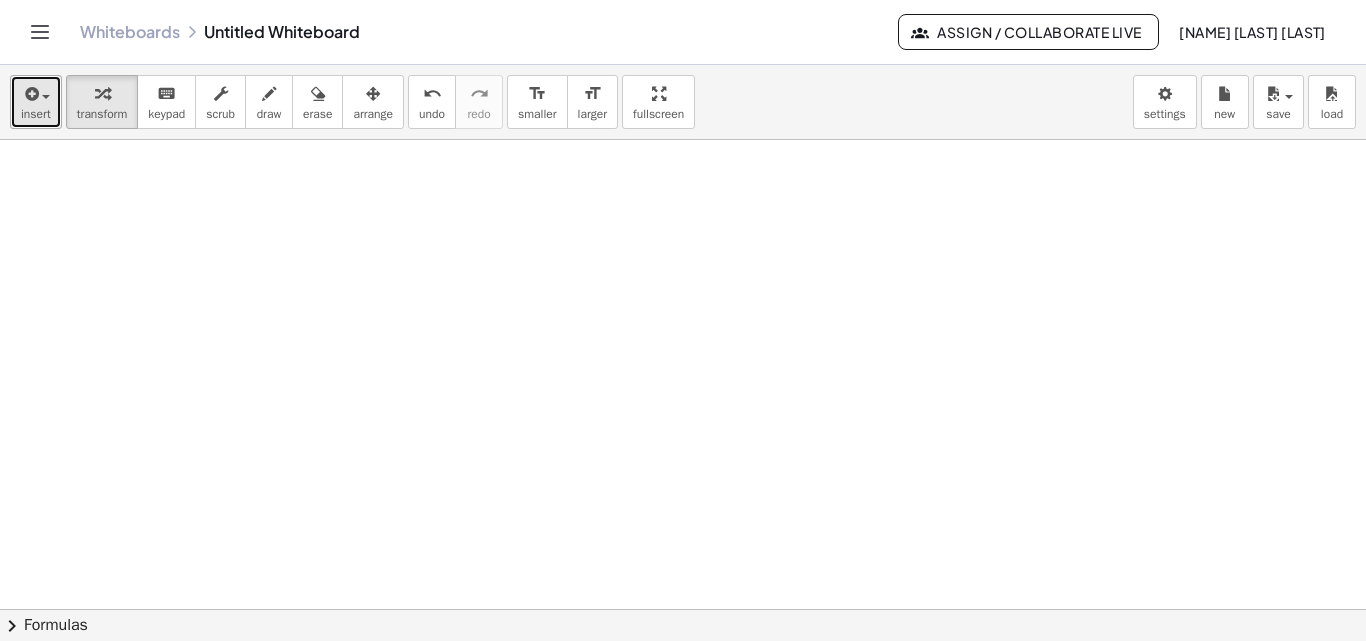 click on "insert" at bounding box center [36, 102] 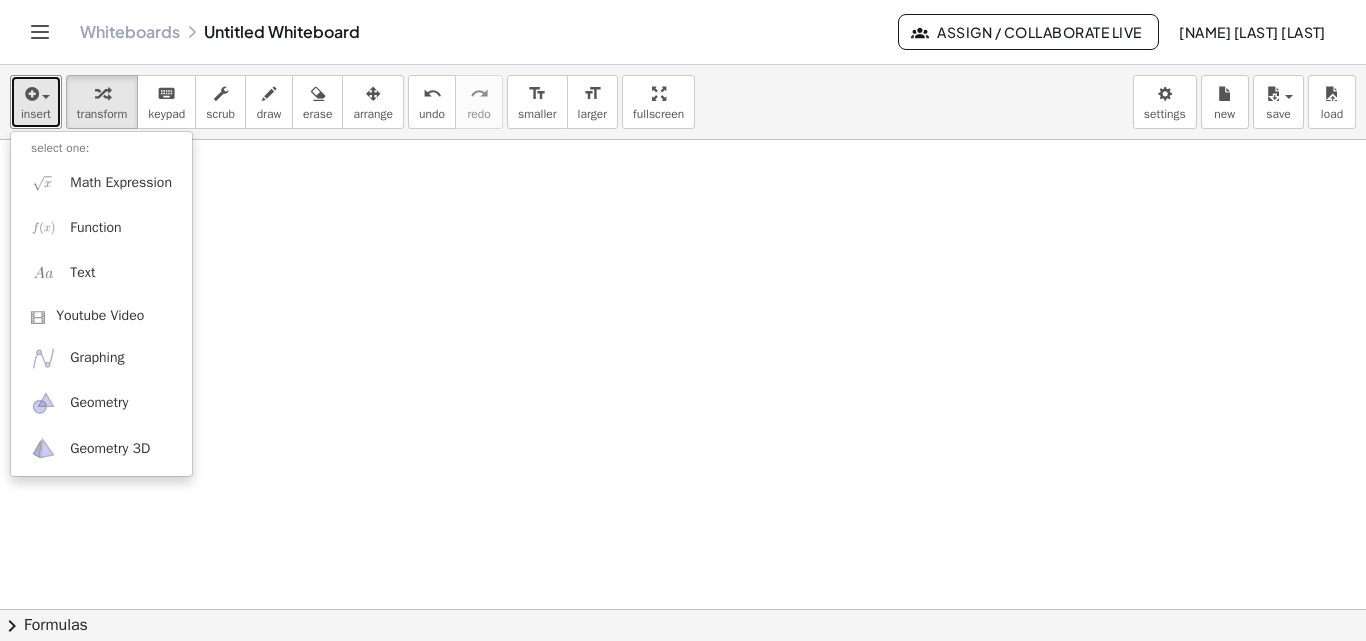 click at bounding box center [683, 609] 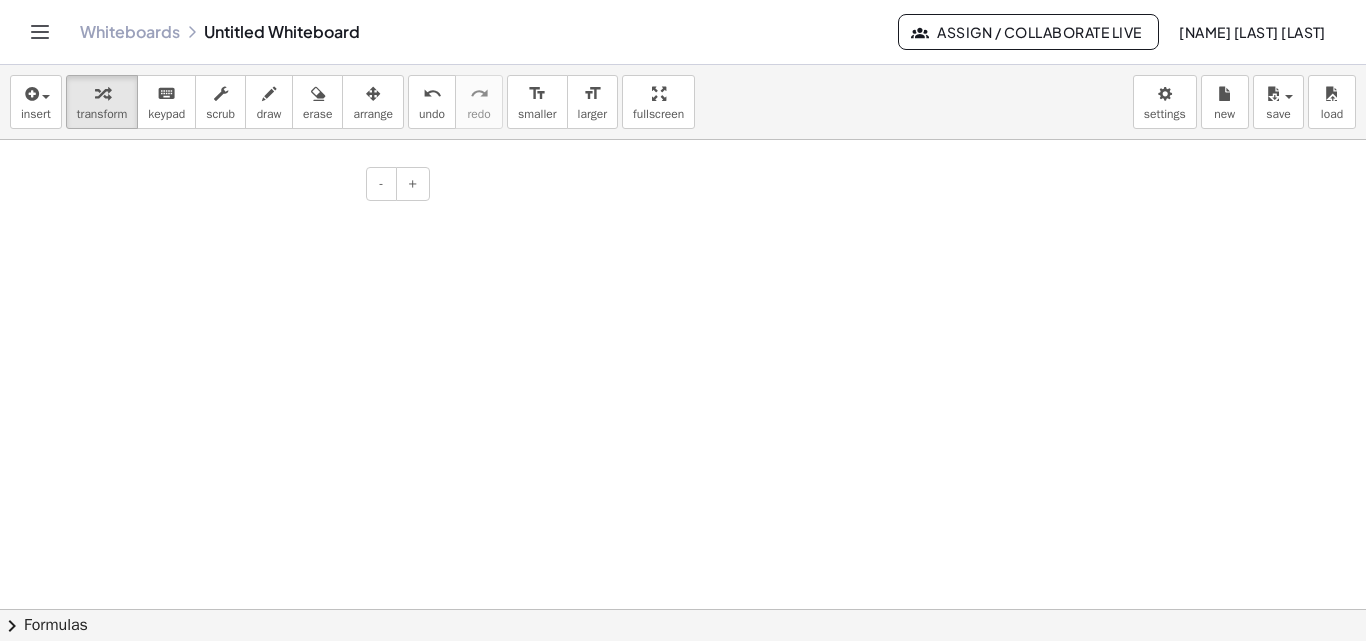 click on "**********" at bounding box center (572, 426) 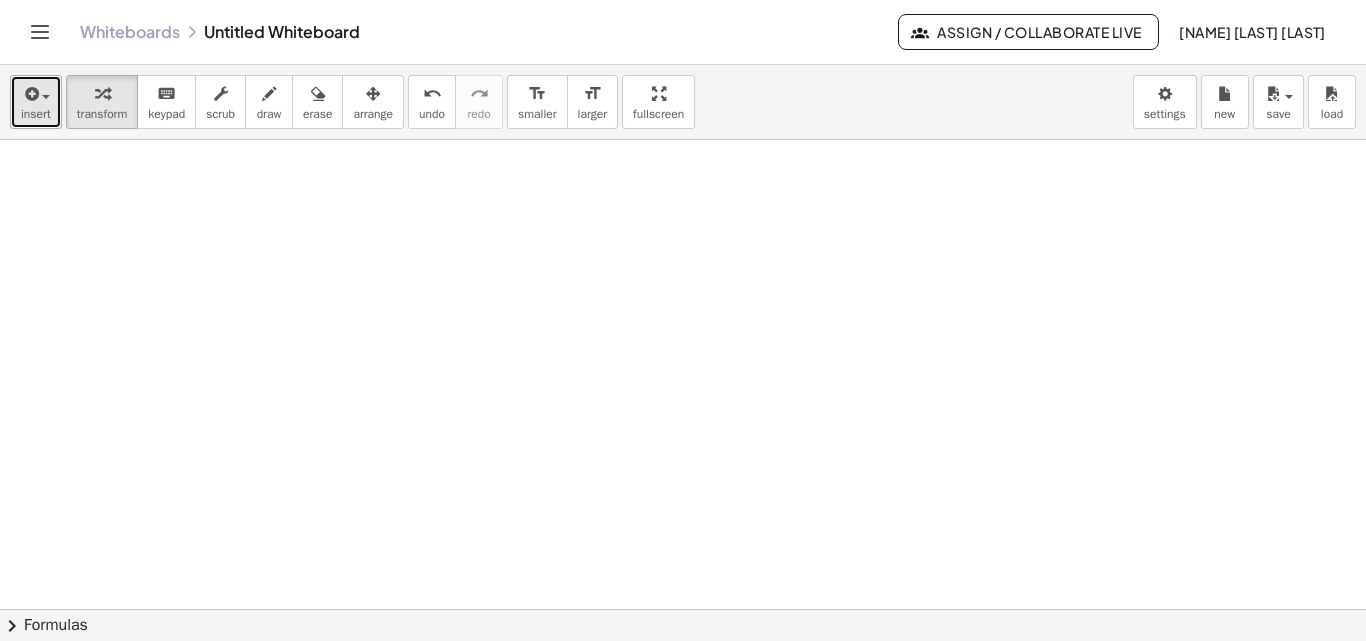 click on "insert" at bounding box center [36, 114] 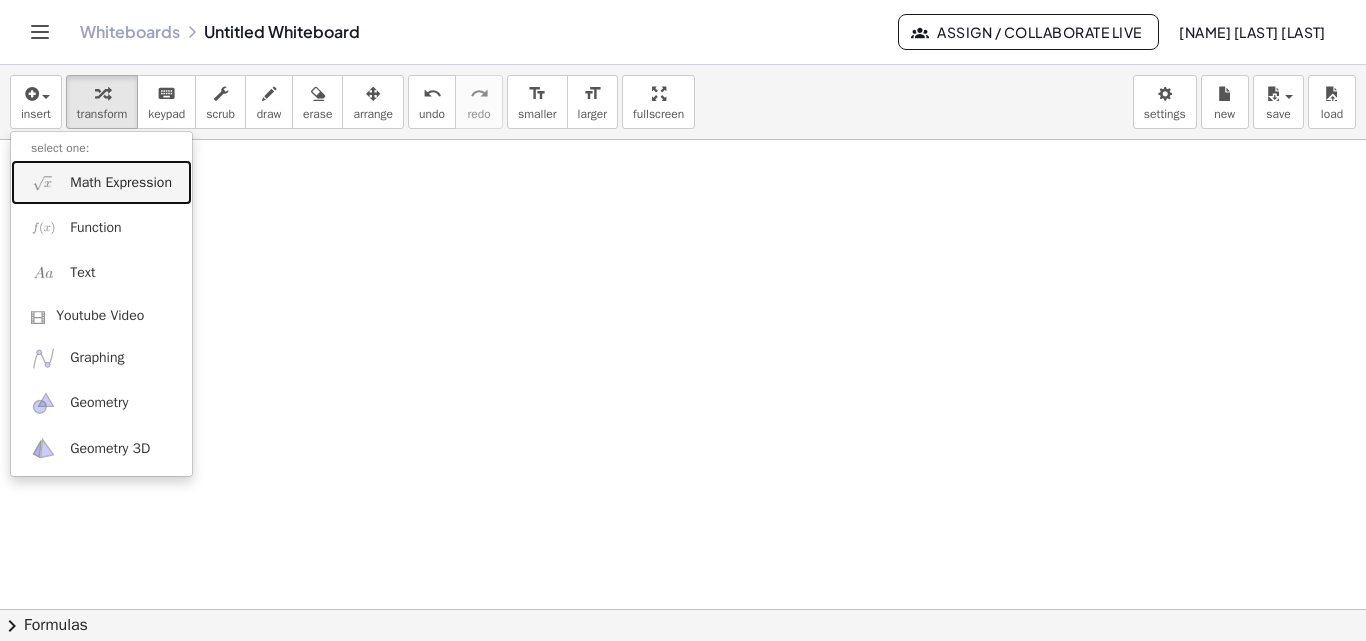 click on "Math Expression" at bounding box center (121, 183) 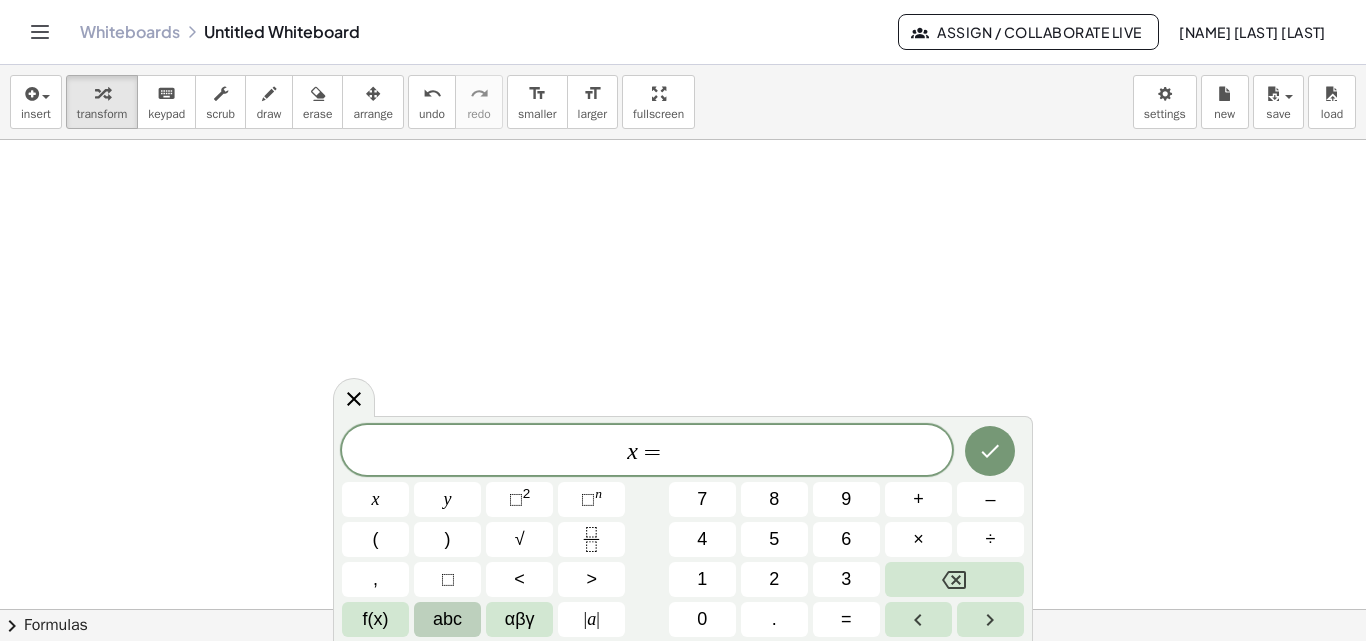 click on "abc" at bounding box center [447, 619] 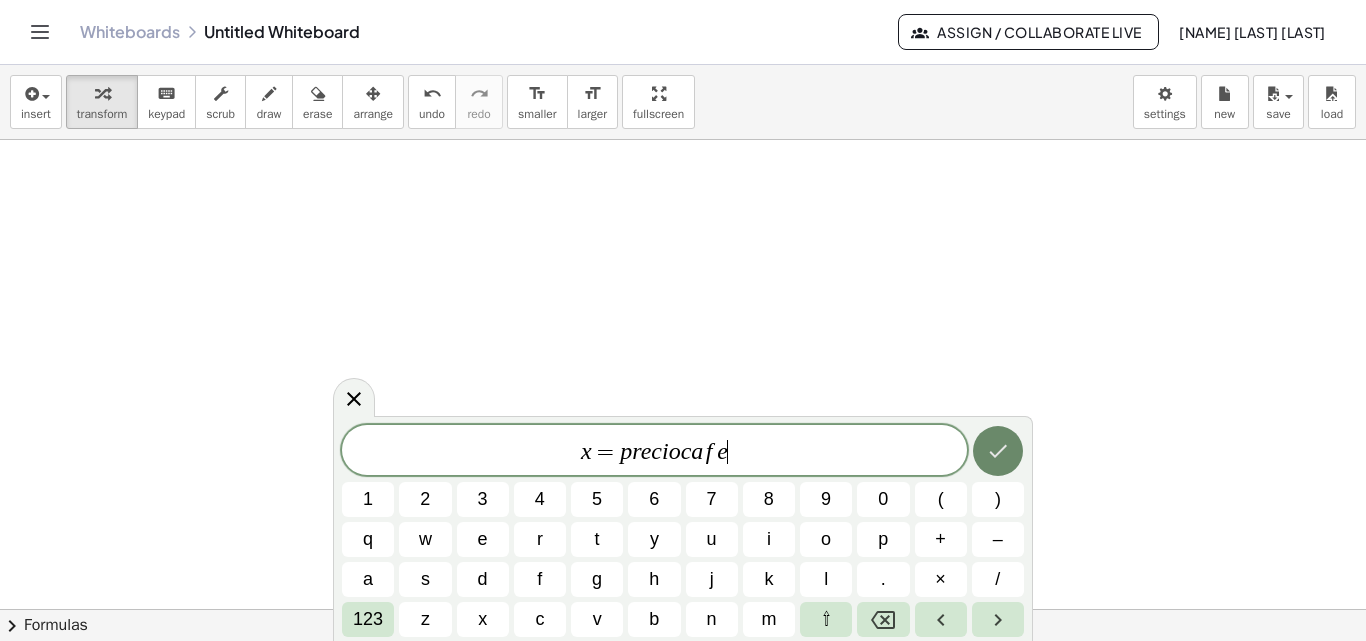 click 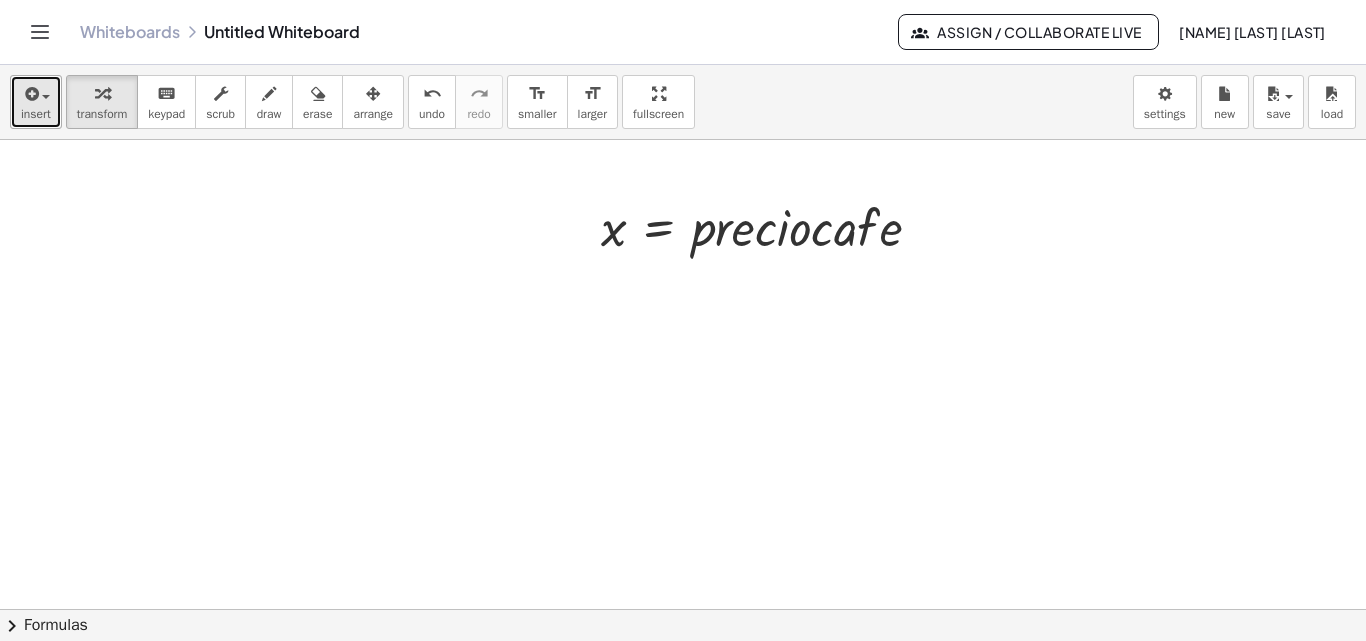click on "insert" at bounding box center [36, 114] 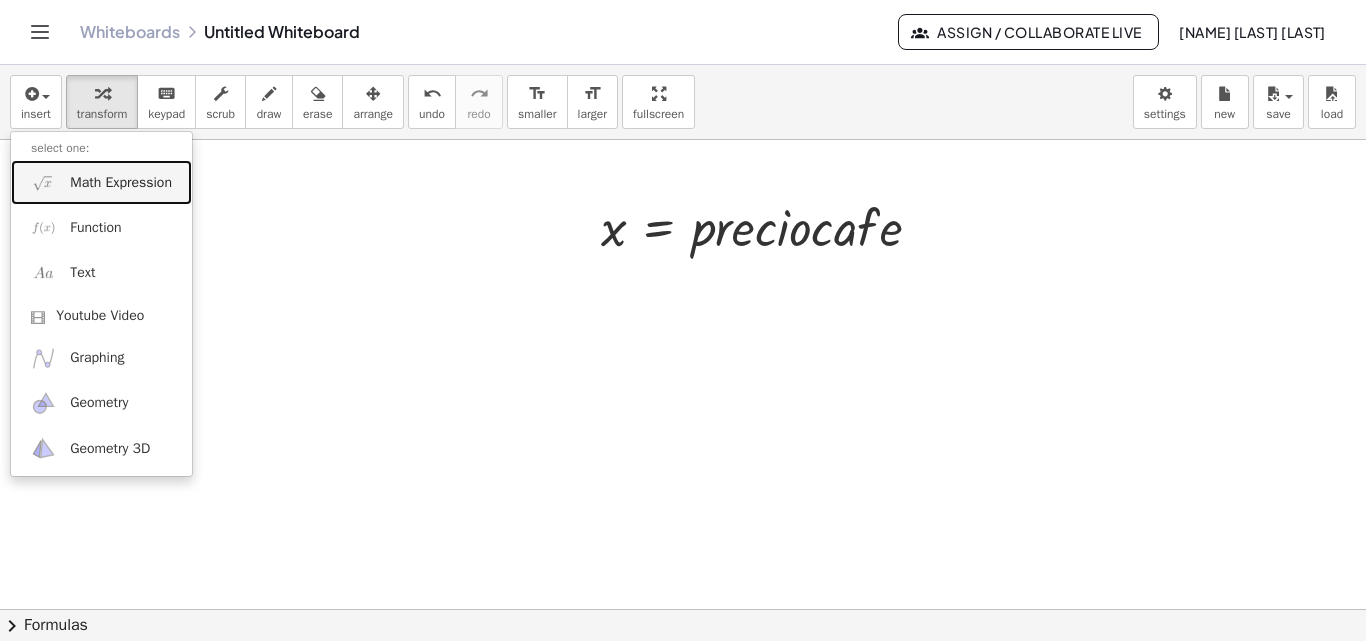 click on "Math Expression" at bounding box center (121, 183) 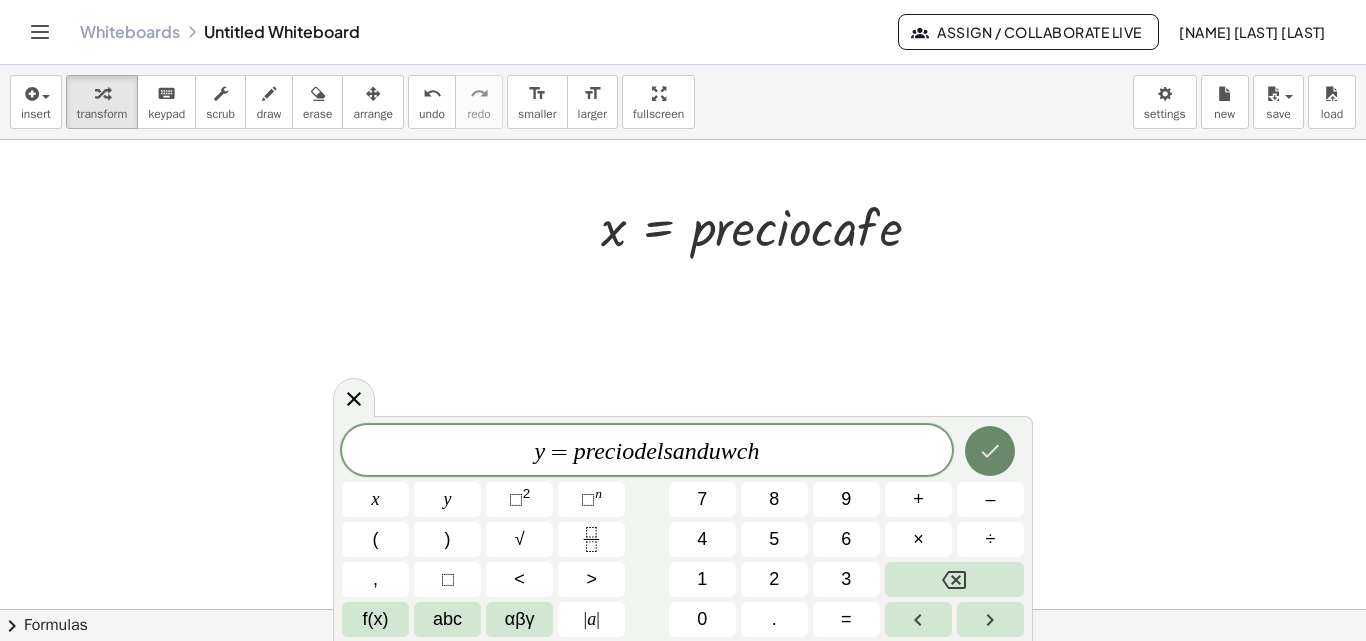 click at bounding box center [990, 451] 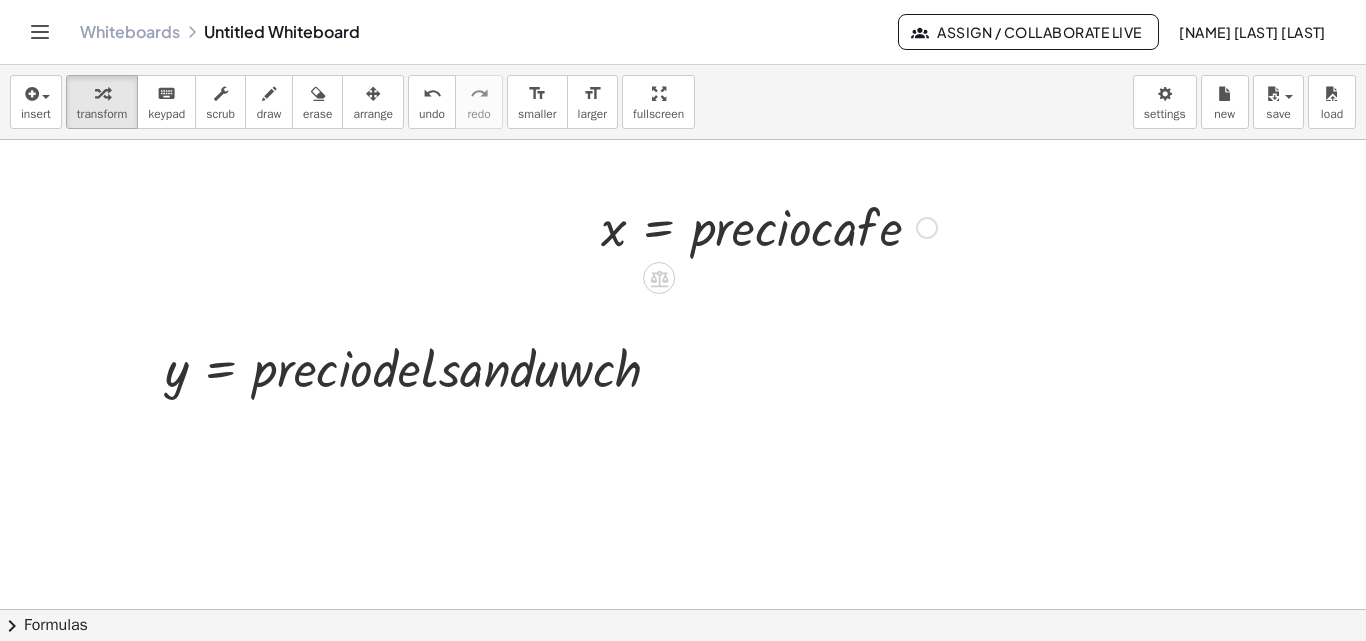 click at bounding box center (769, 226) 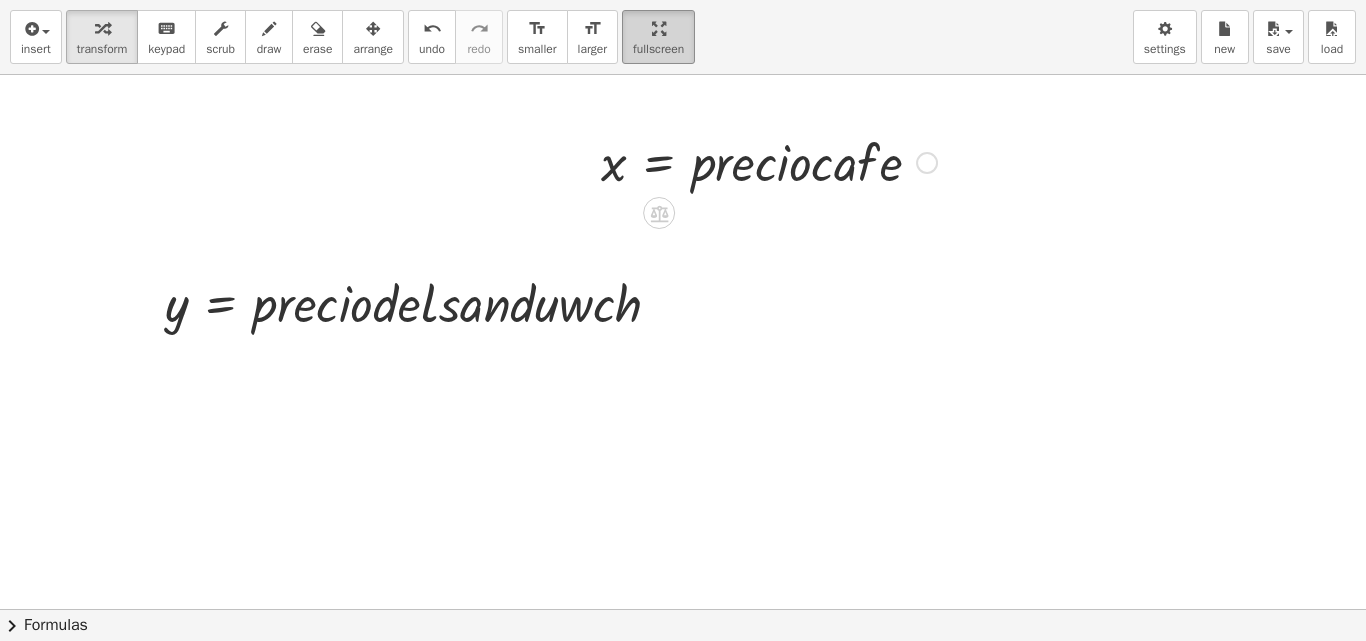click on "**********" at bounding box center [683, 320] 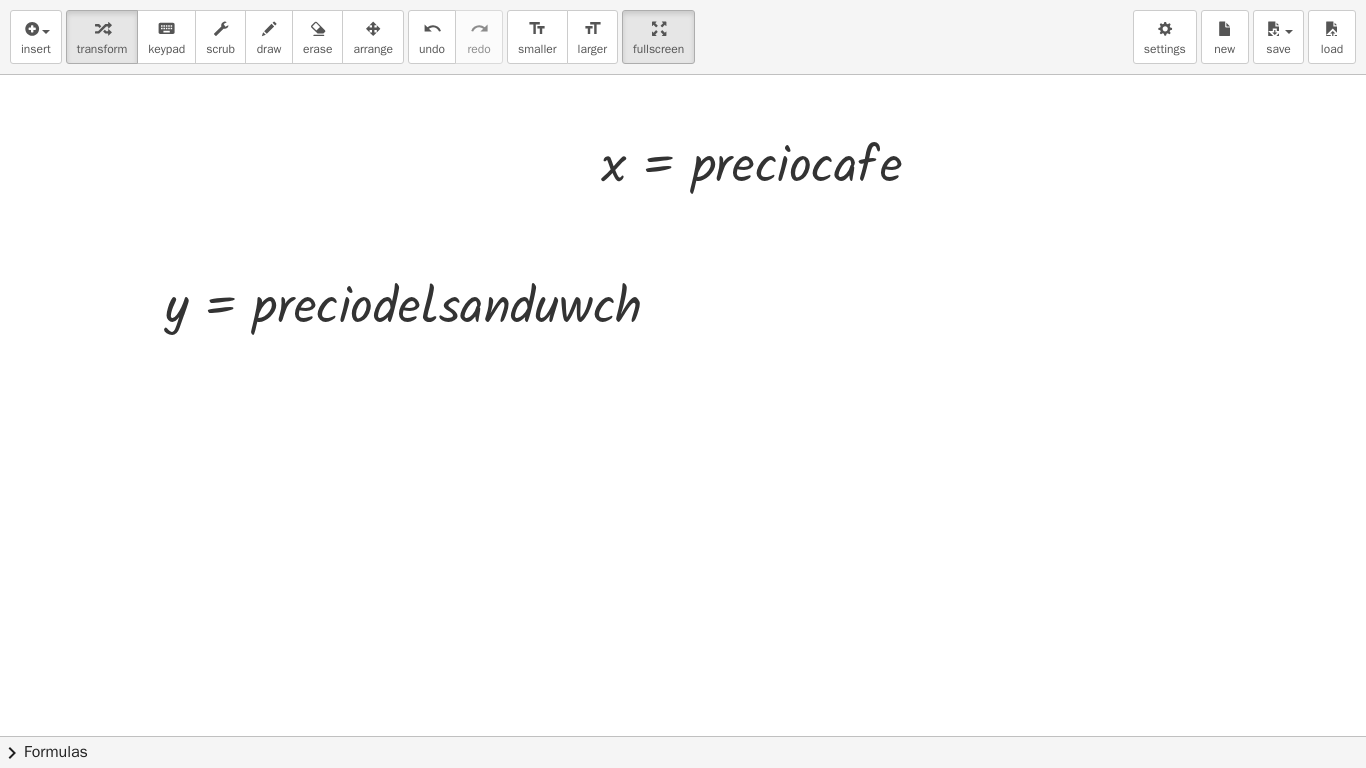 click at bounding box center (683, 736) 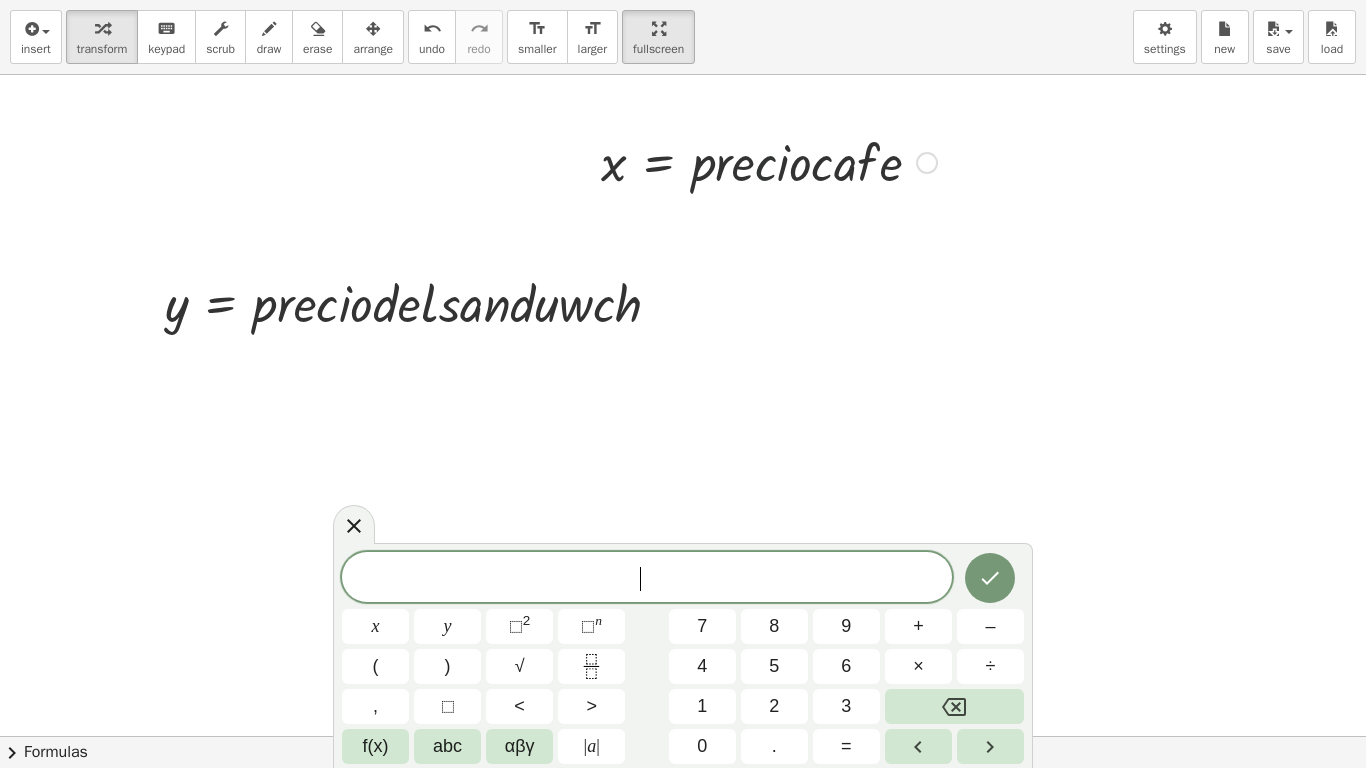 click at bounding box center (769, 161) 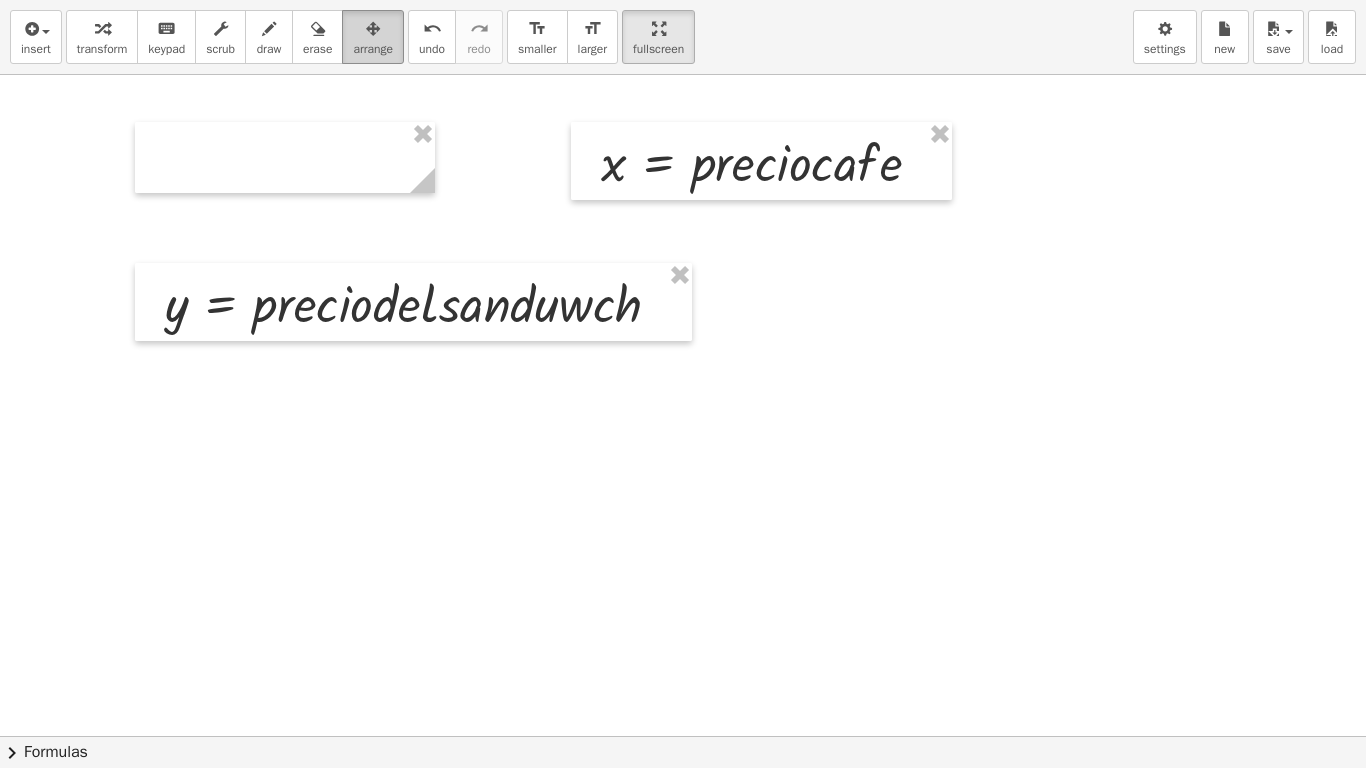 click on "arrange" at bounding box center (373, 37) 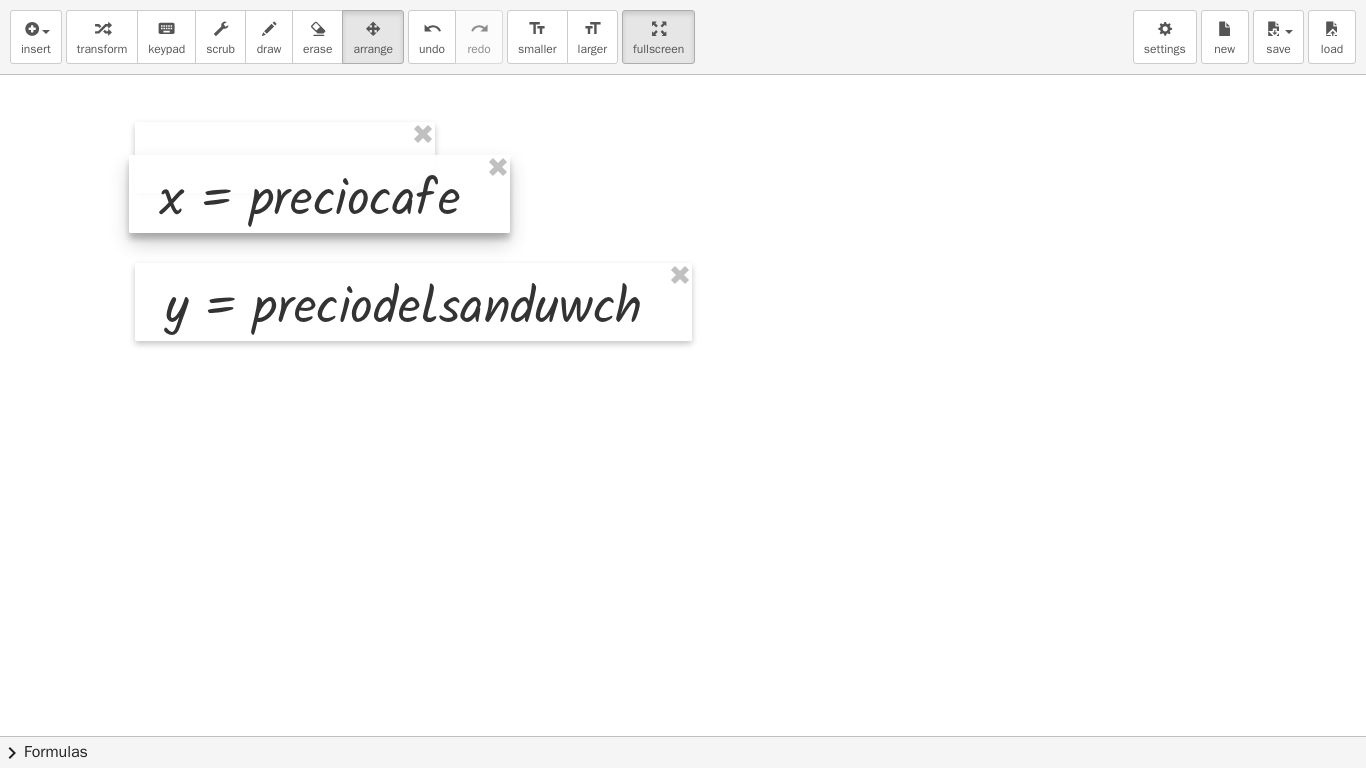 drag, startPoint x: 709, startPoint y: 143, endPoint x: 267, endPoint y: 176, distance: 443.2302 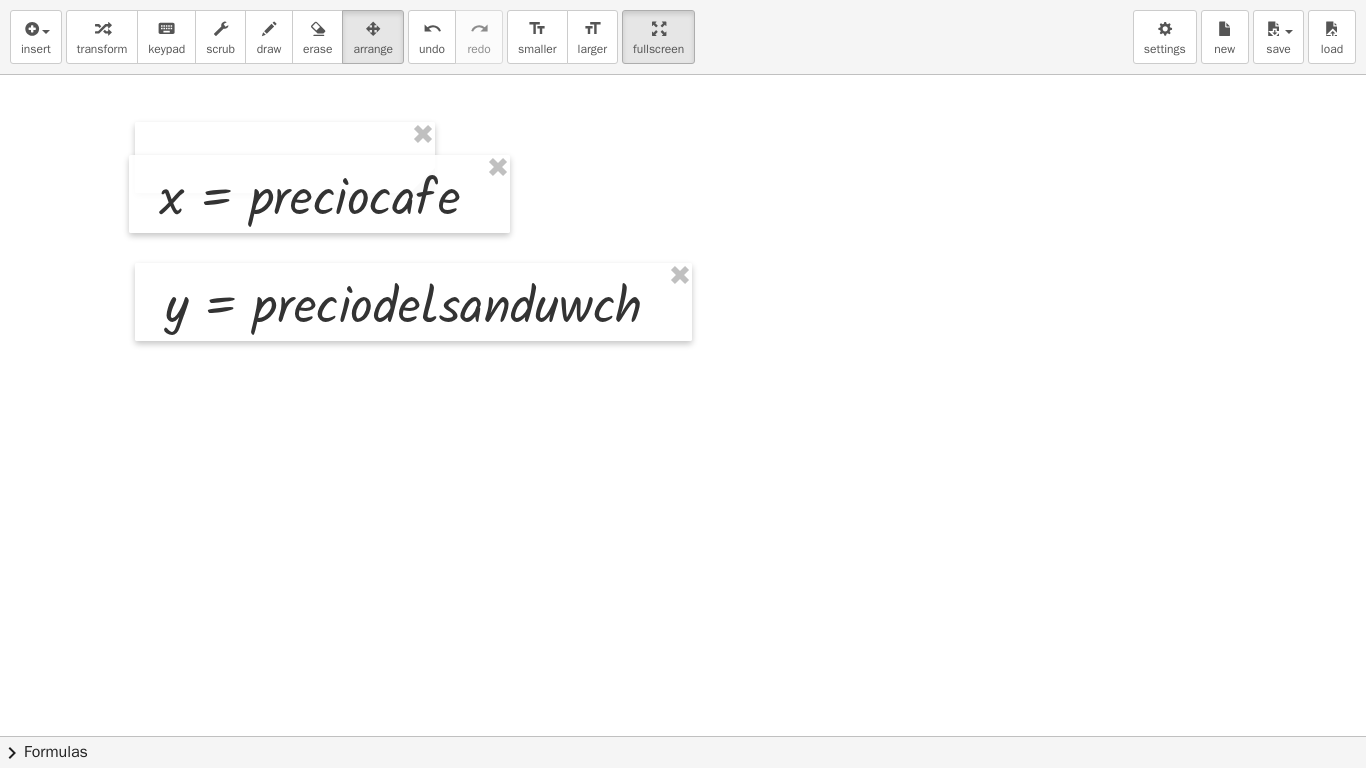click at bounding box center (683, 736) 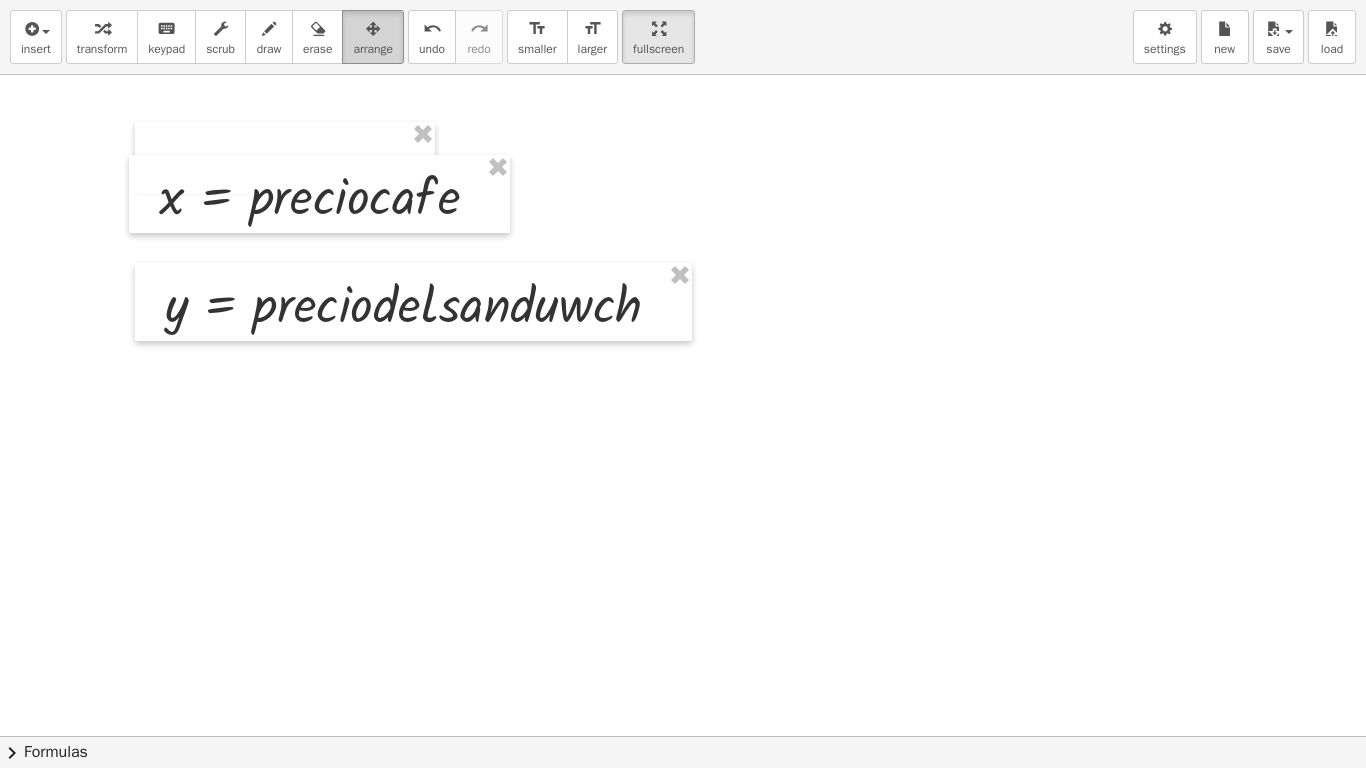click on "arrange" at bounding box center [373, 49] 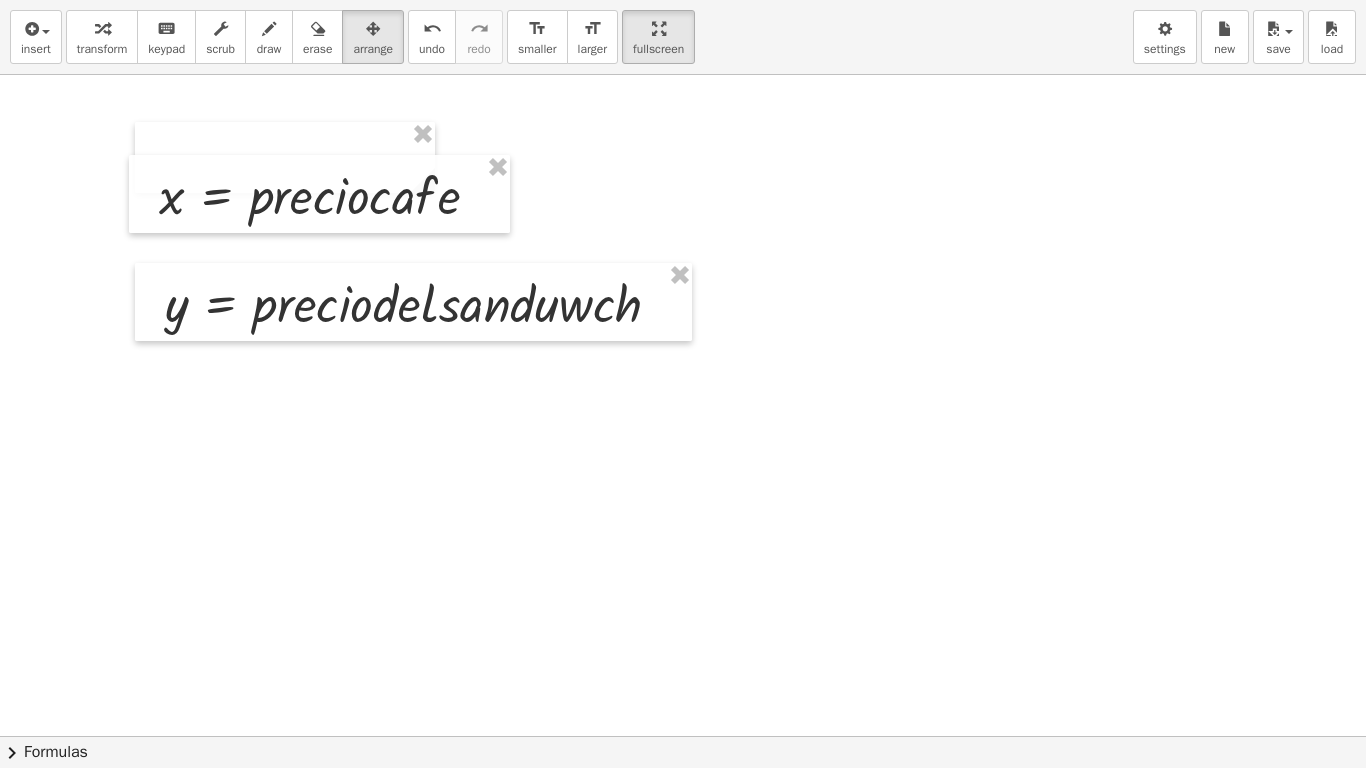 click at bounding box center (683, 736) 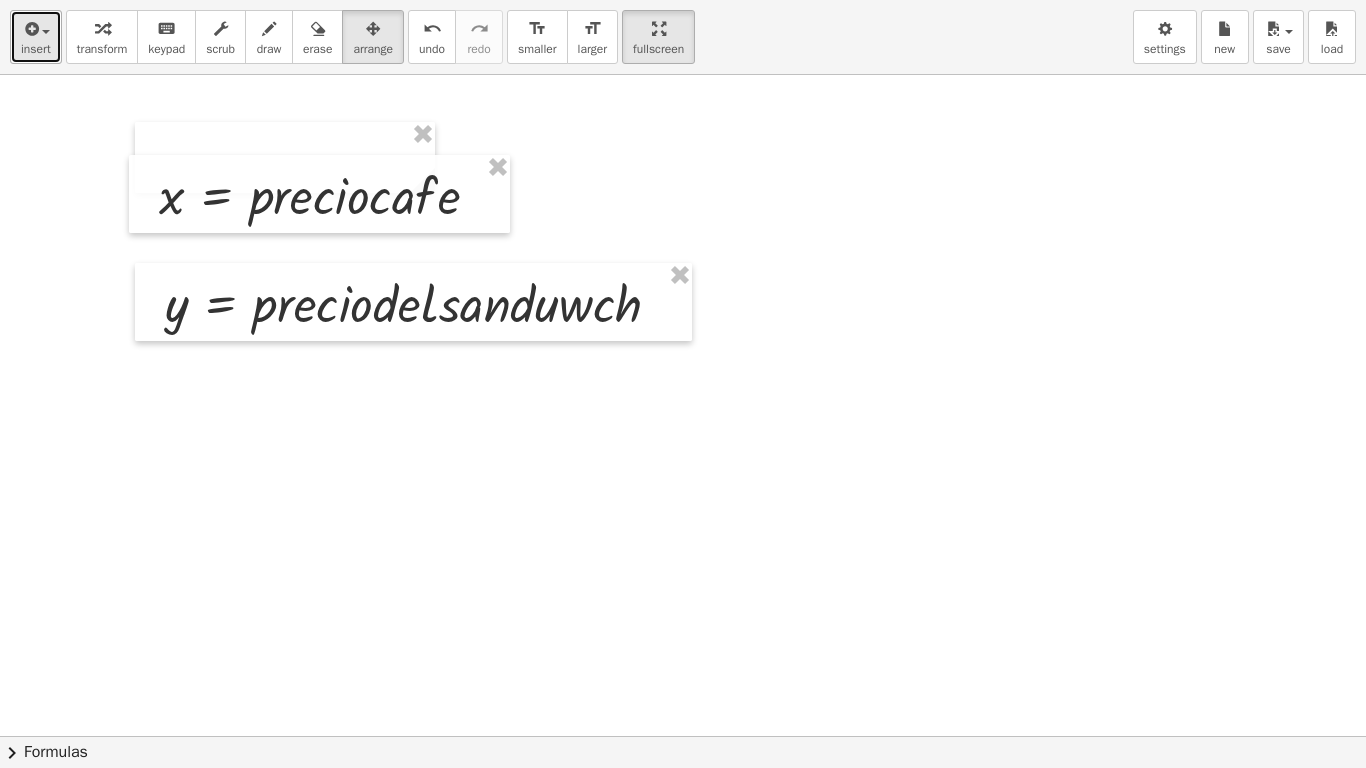 click at bounding box center (30, 29) 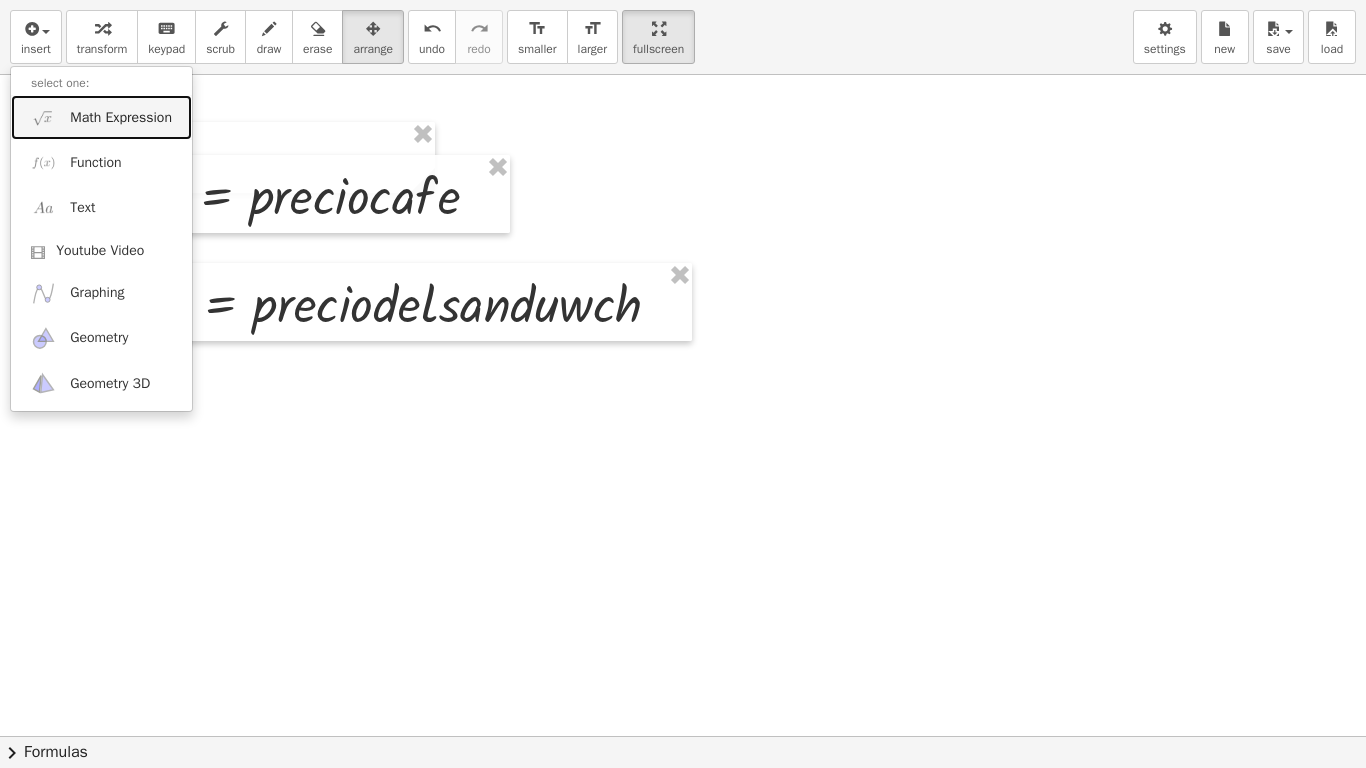 click on "Math Expression" at bounding box center (121, 118) 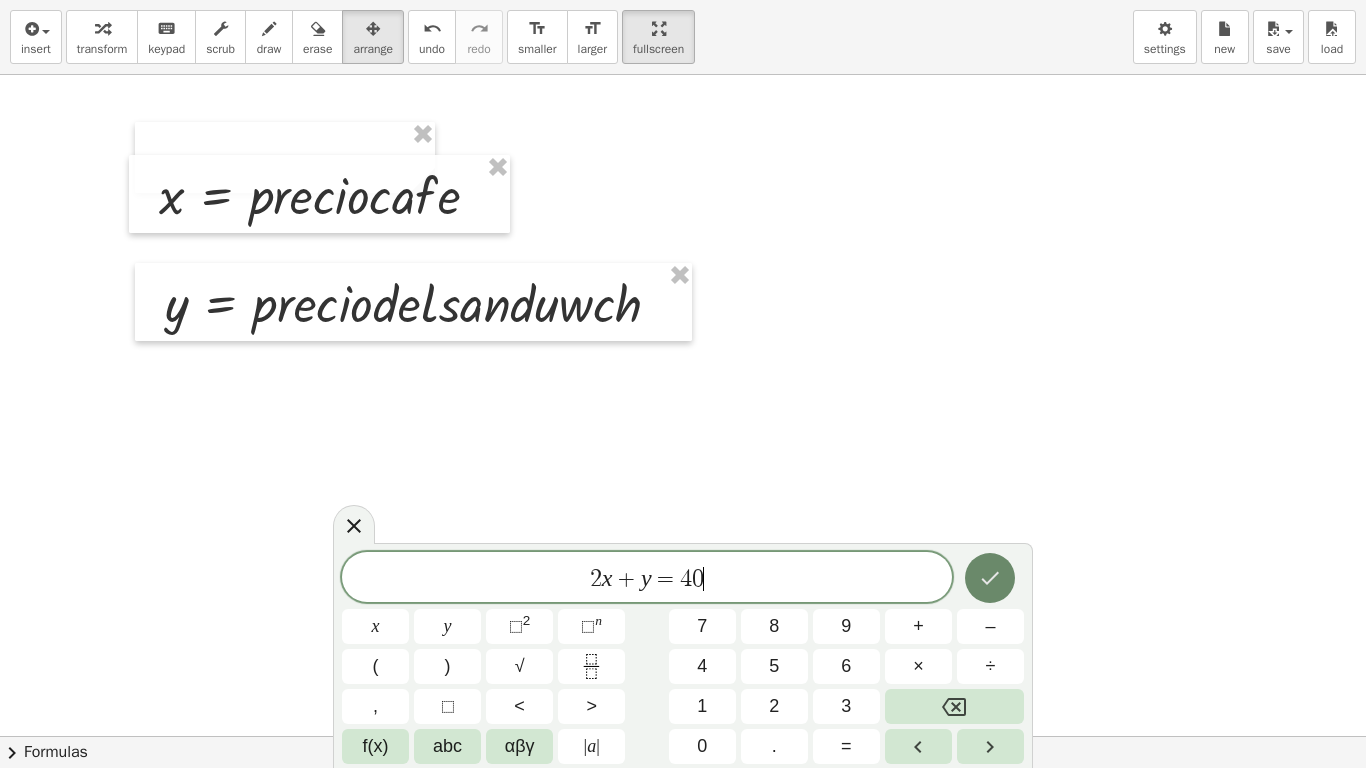 click at bounding box center [990, 578] 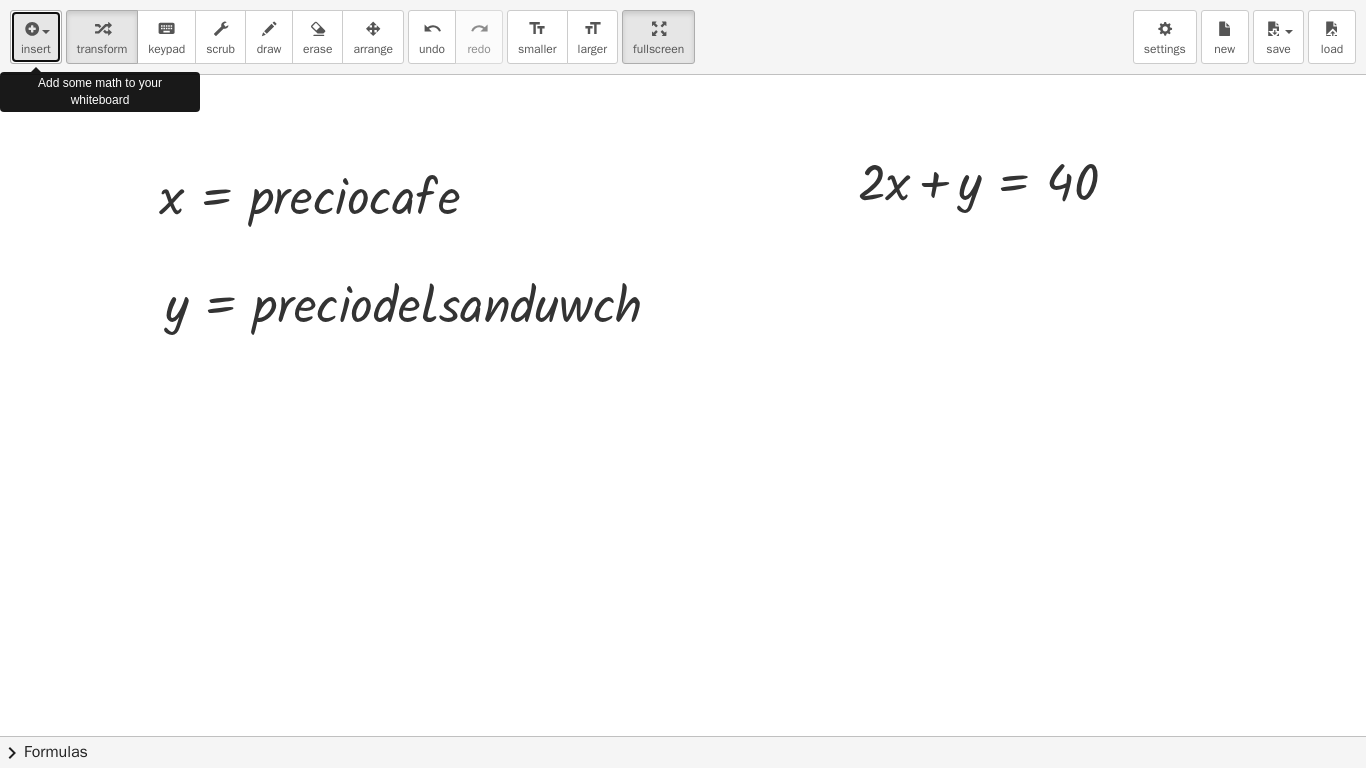 click on "insert" at bounding box center [36, 49] 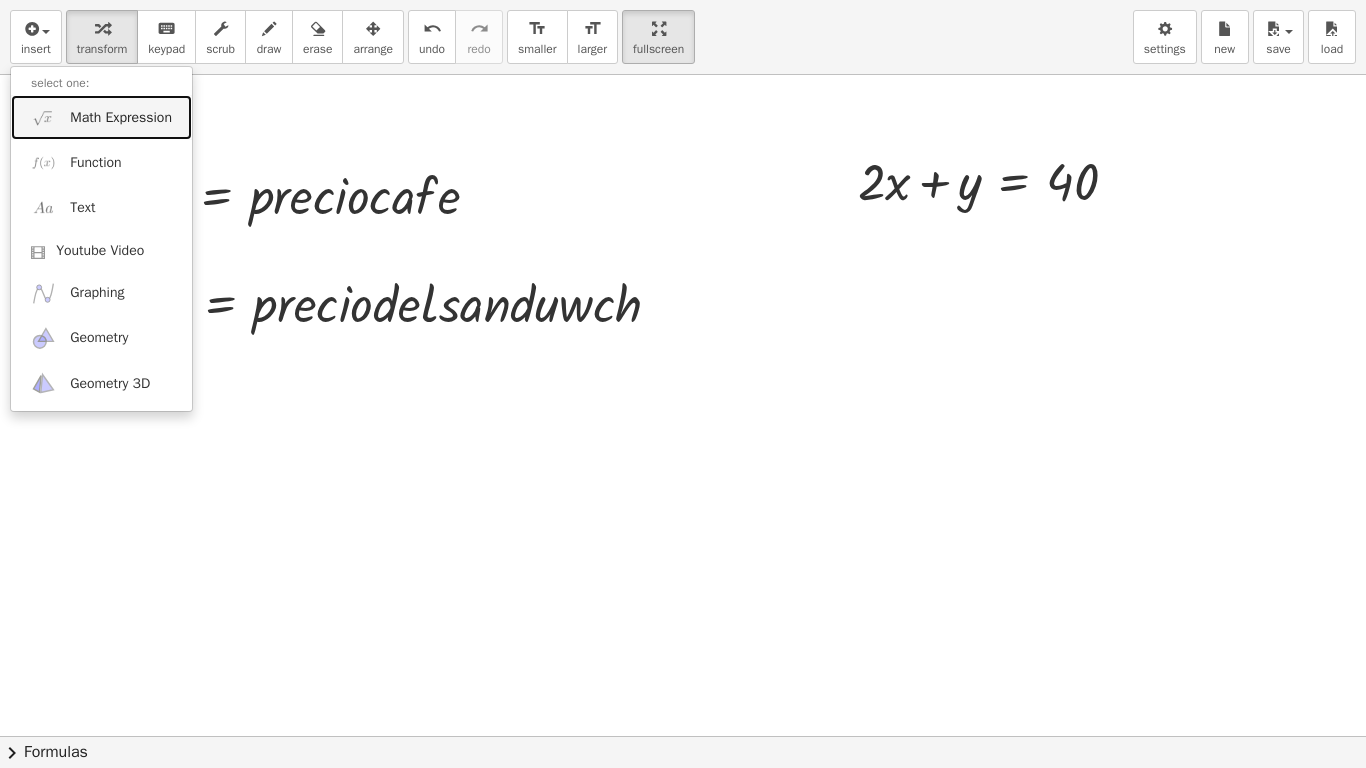 click on "Math Expression" at bounding box center [101, 117] 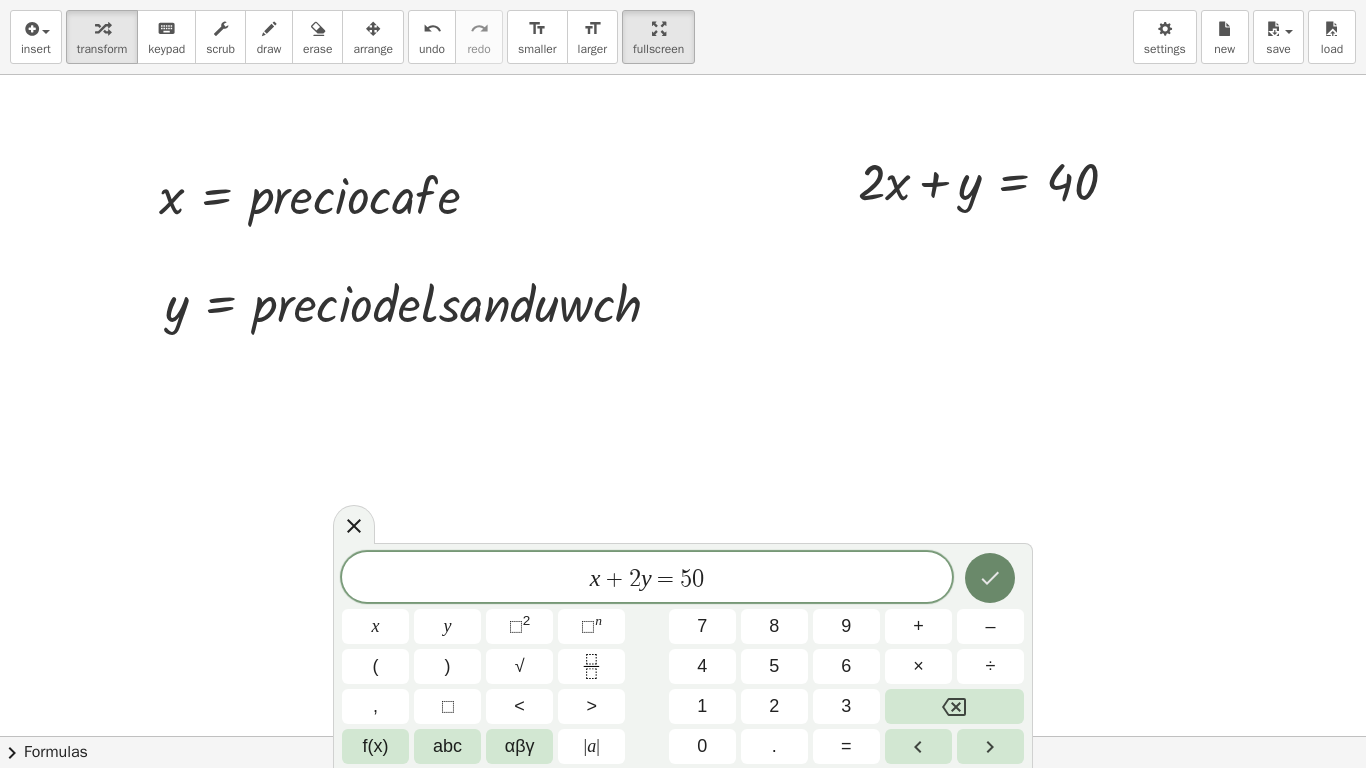 click 